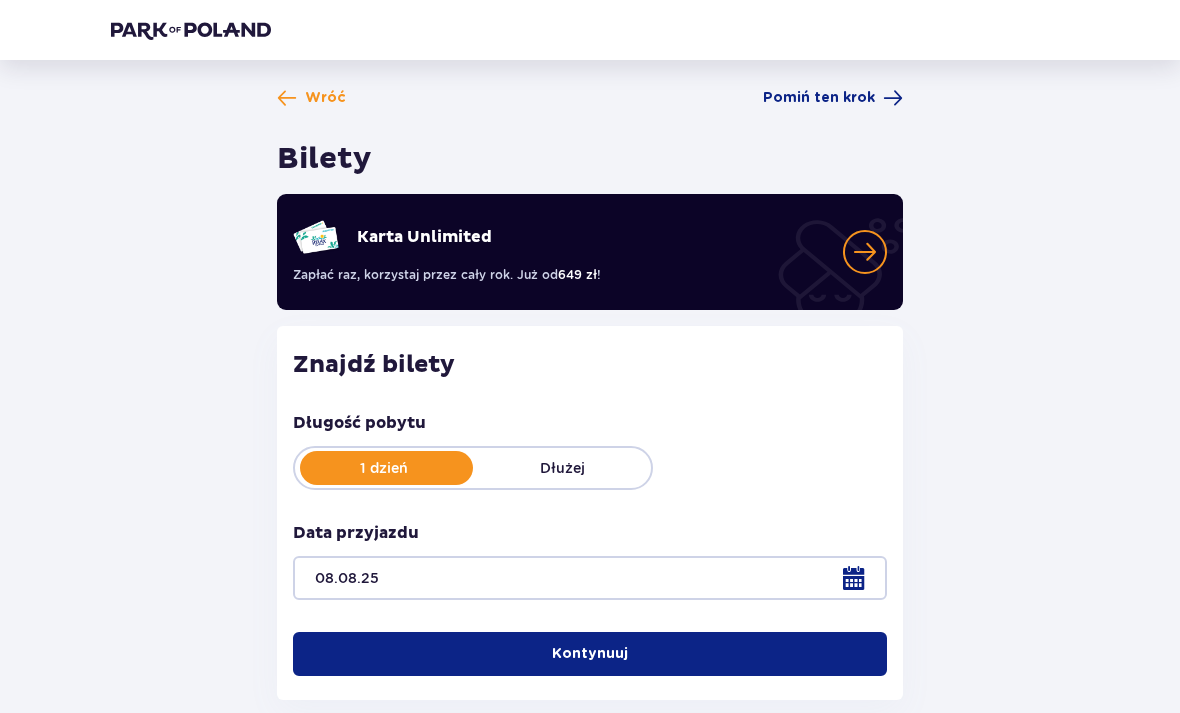 scroll, scrollTop: 113, scrollLeft: 0, axis: vertical 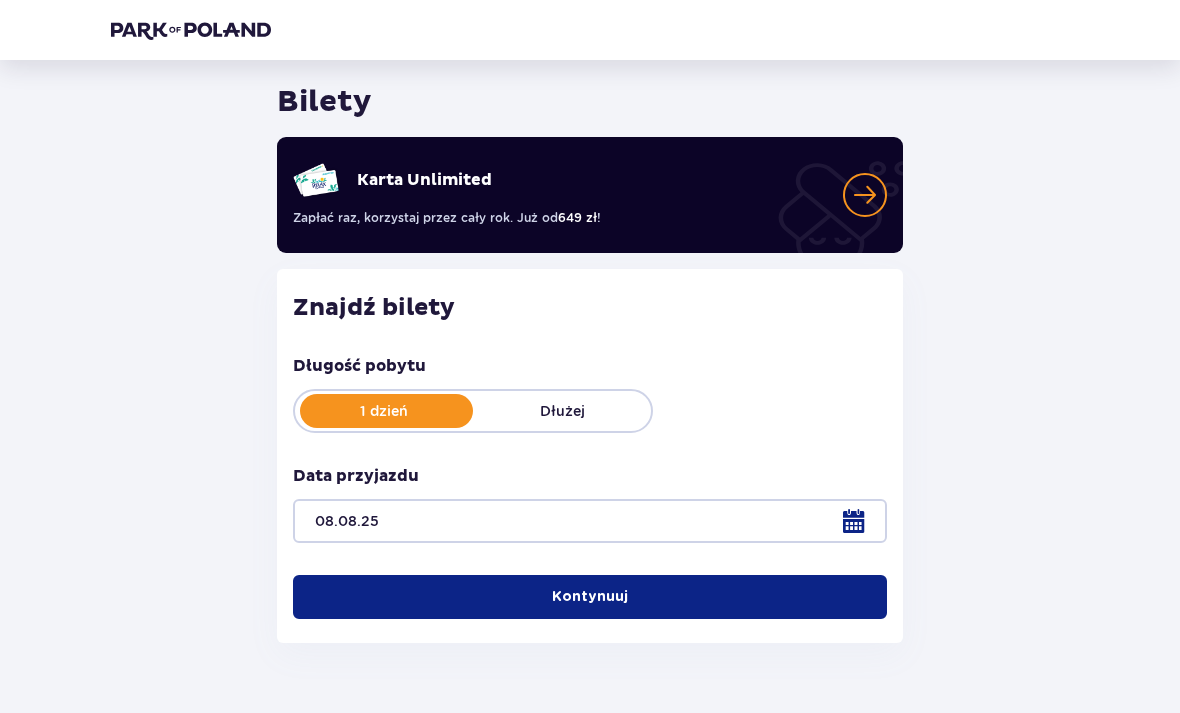 click on "Kontynuuj" at bounding box center [590, 598] 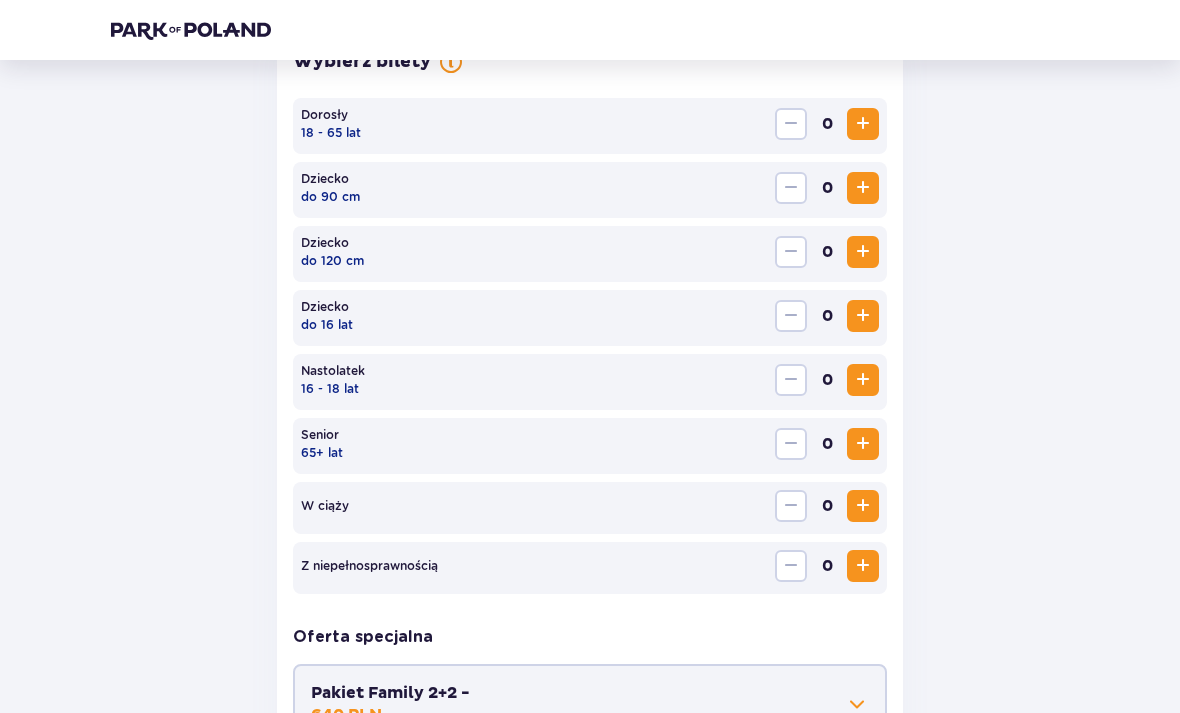 scroll, scrollTop: 616, scrollLeft: 0, axis: vertical 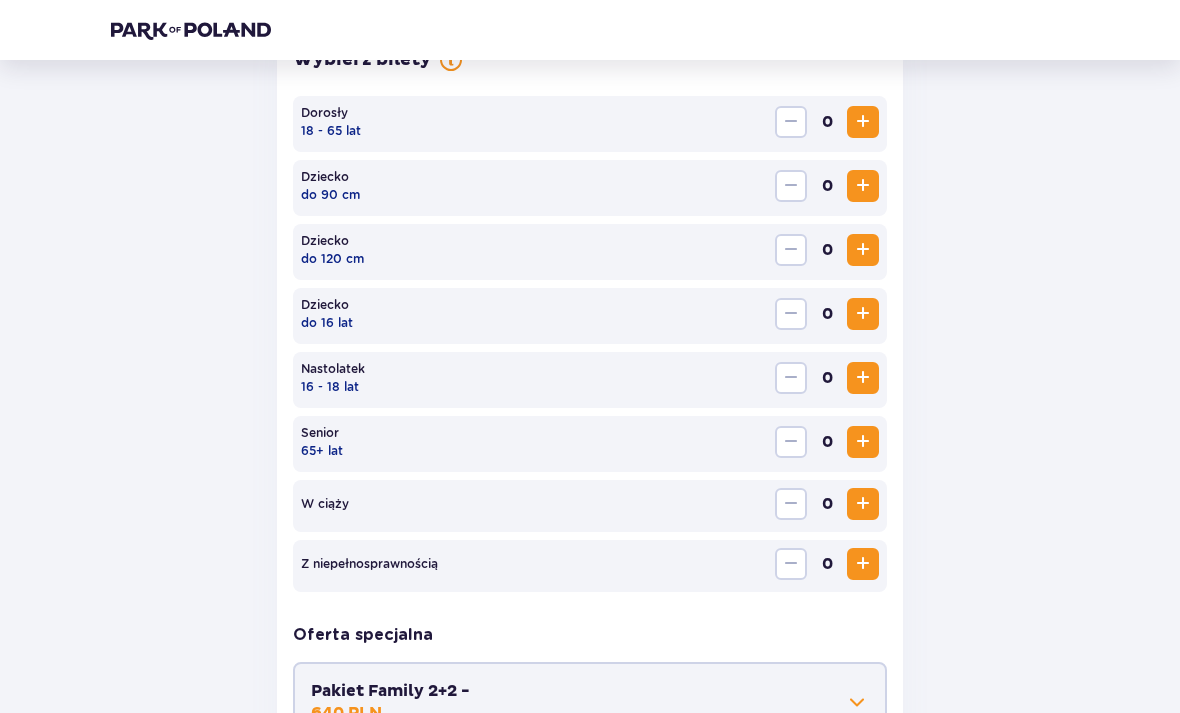 click at bounding box center (863, 122) 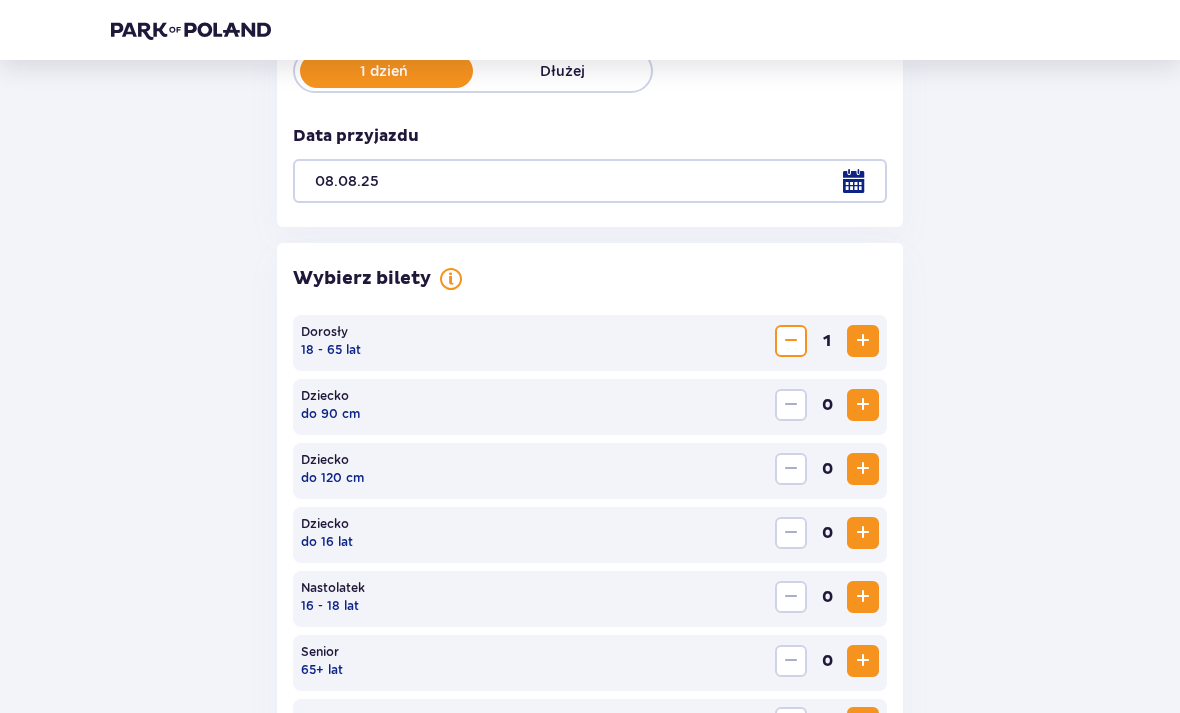 scroll, scrollTop: 395, scrollLeft: 0, axis: vertical 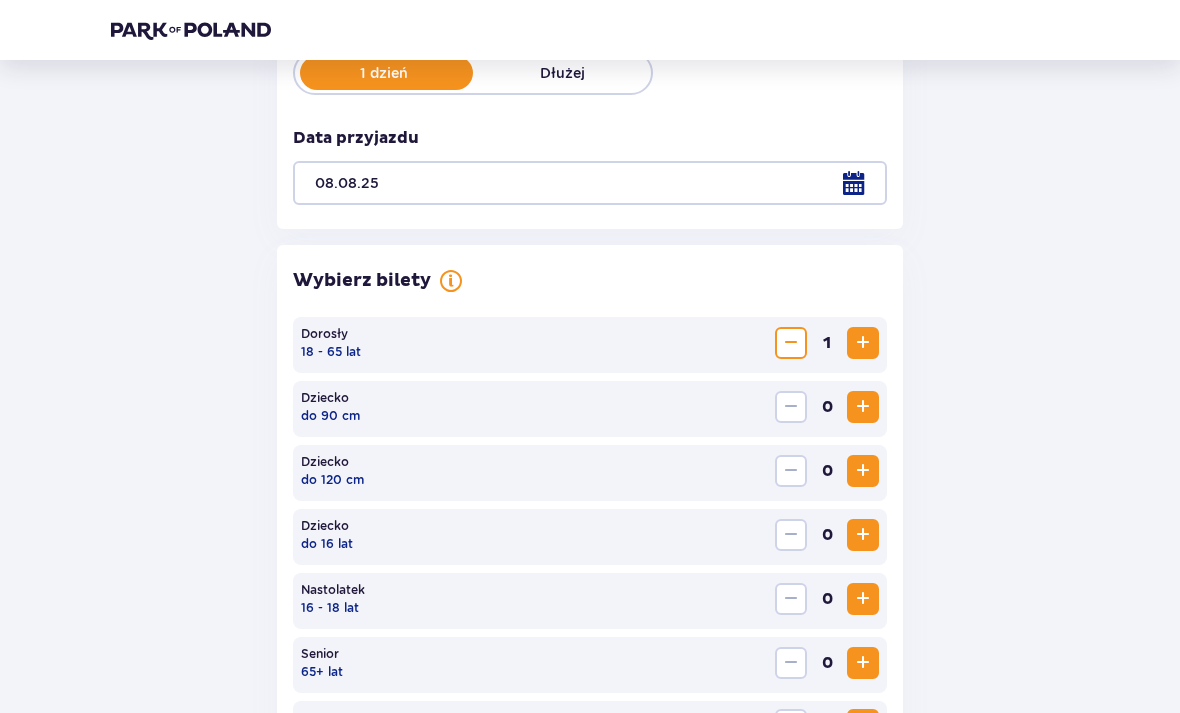 click at bounding box center [791, 343] 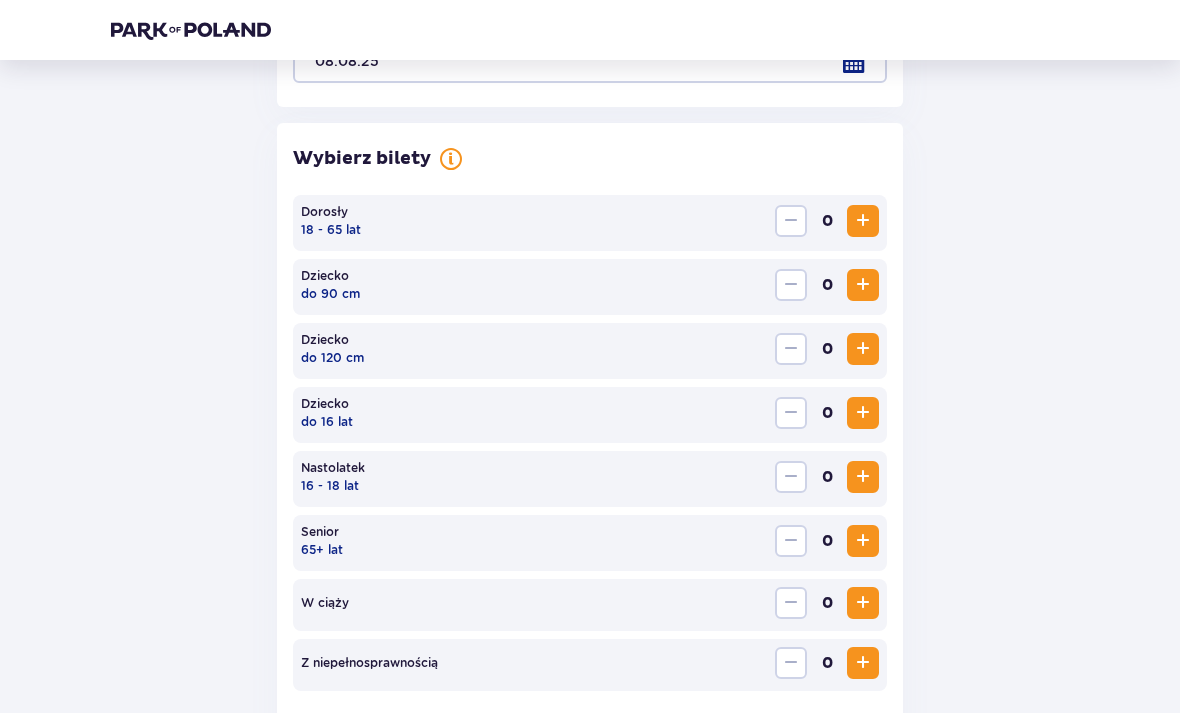 click at bounding box center (863, 221) 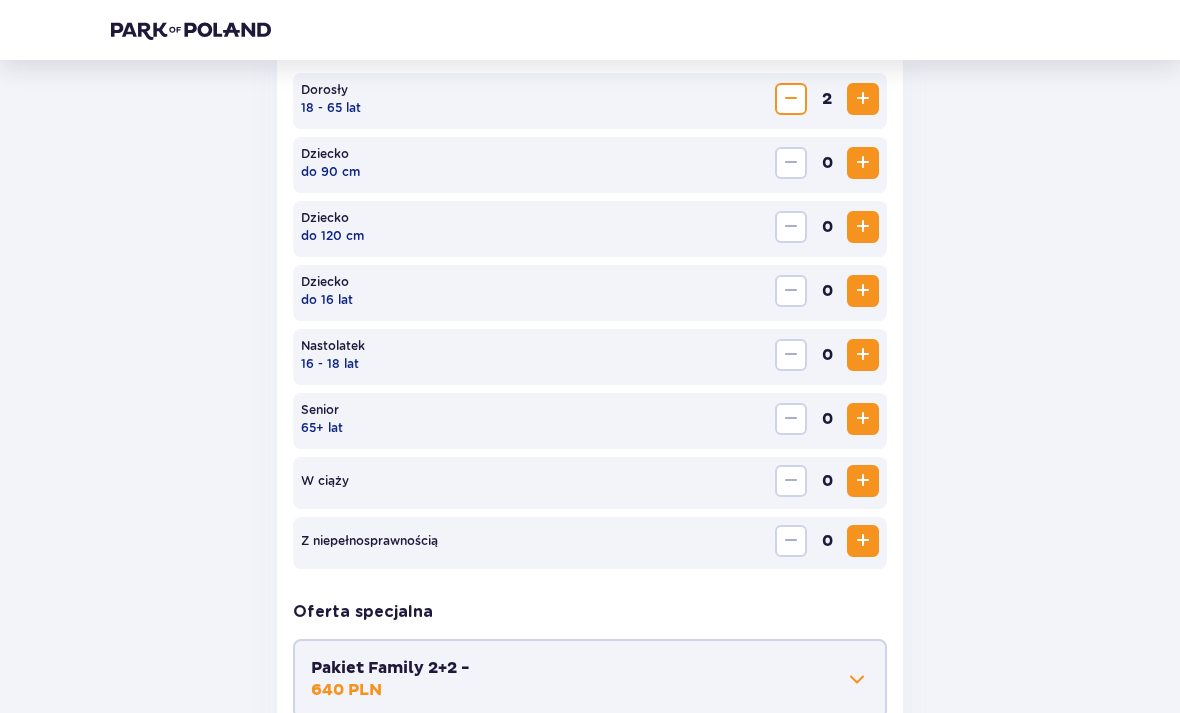 scroll, scrollTop: 749, scrollLeft: 0, axis: vertical 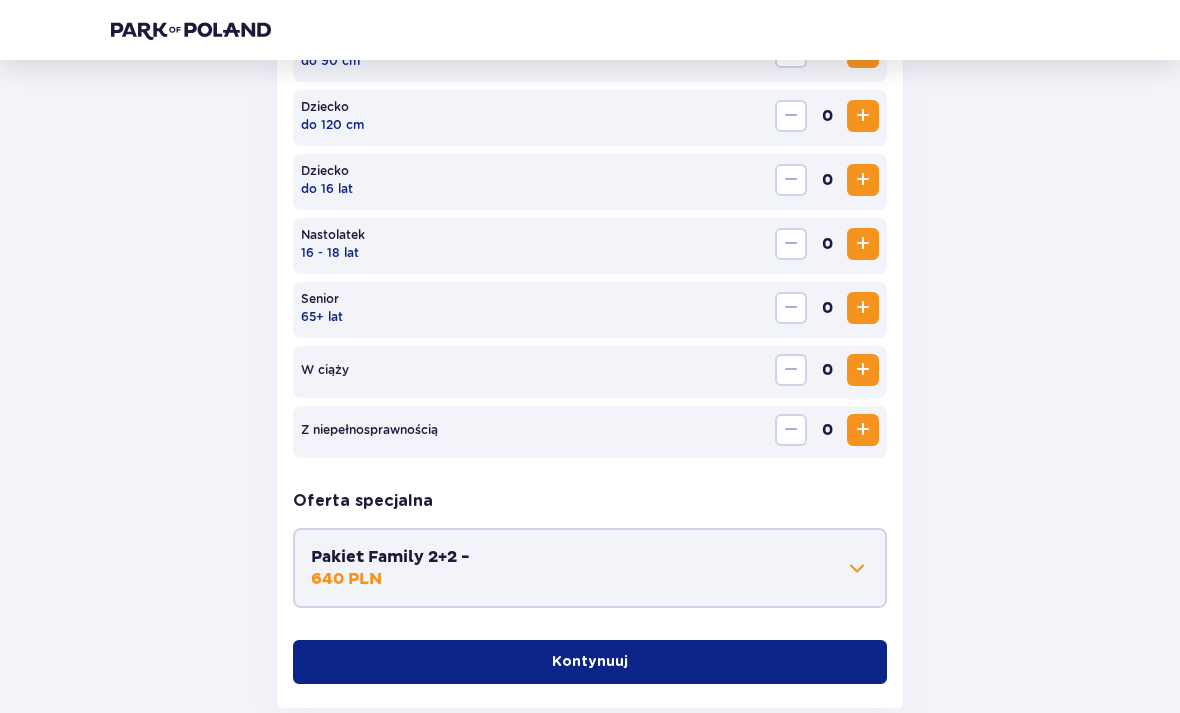 click on "Kontynuuj" at bounding box center [590, 663] 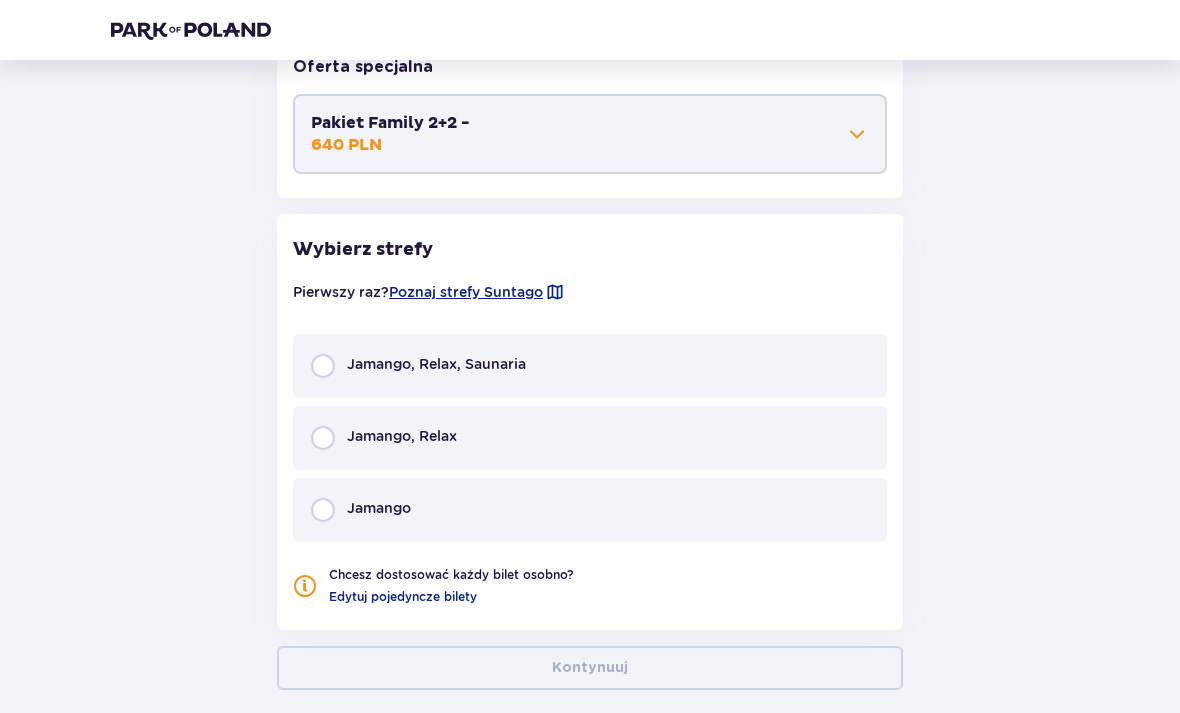 scroll, scrollTop: 1214, scrollLeft: 0, axis: vertical 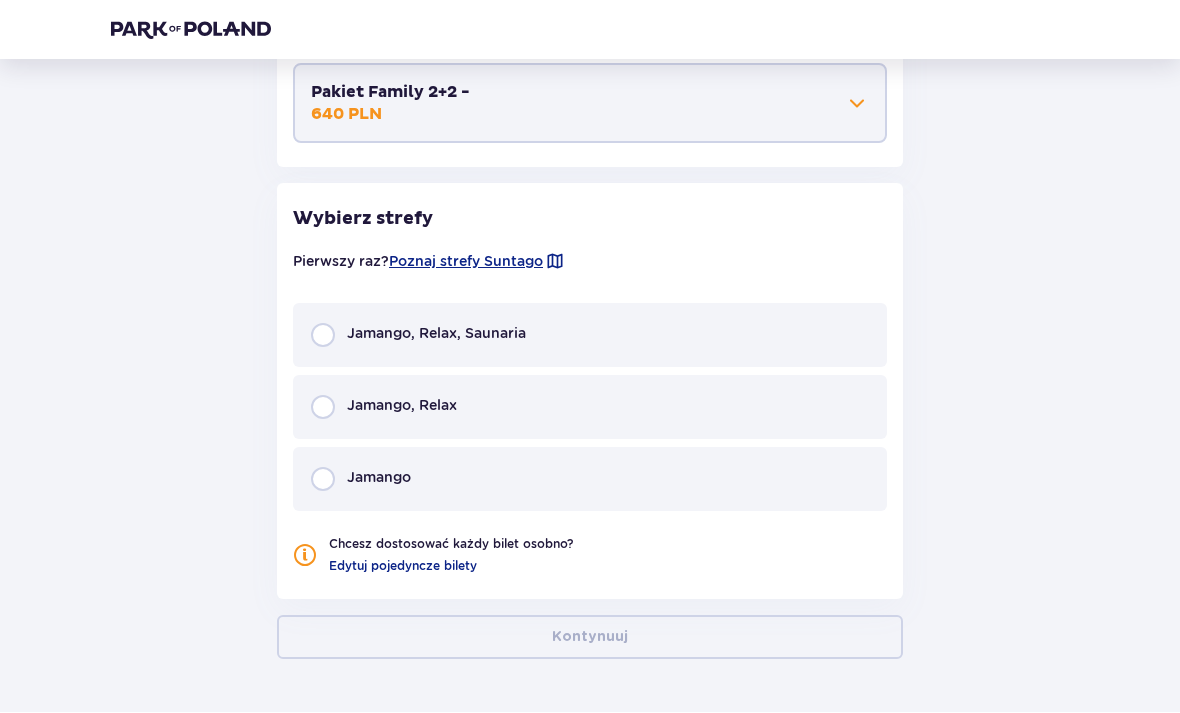 click on "Jamango, Relax, Saunaria" at bounding box center [590, 336] 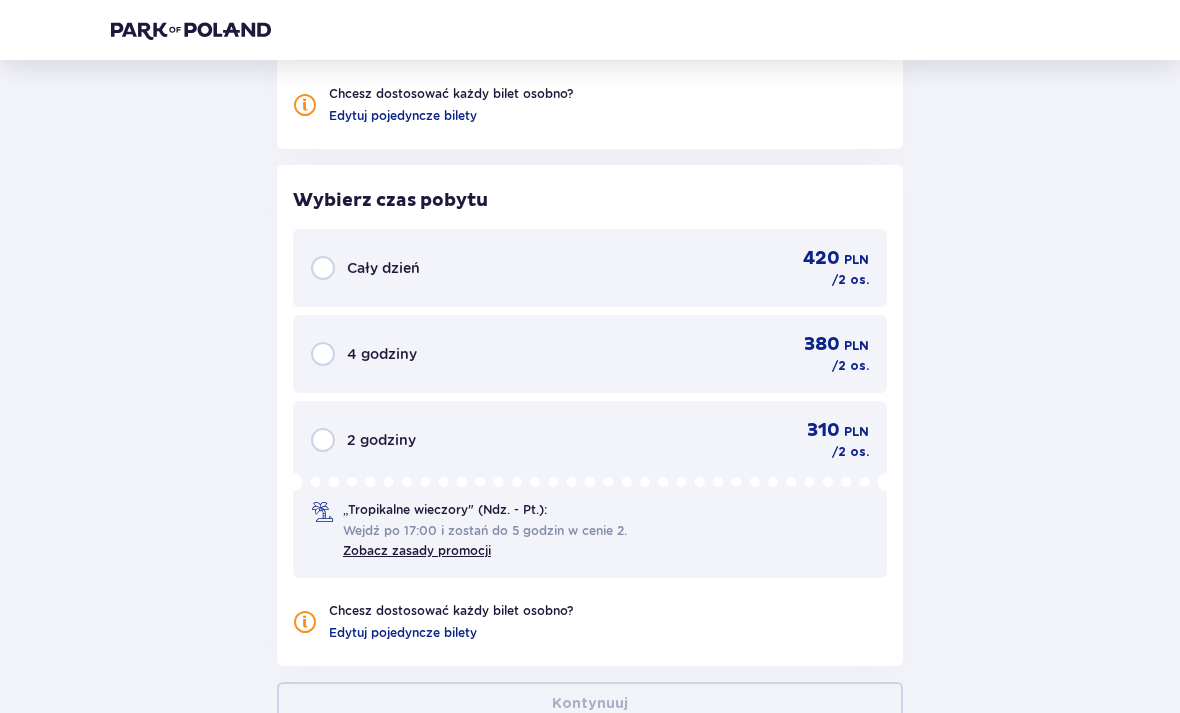 scroll, scrollTop: 1731, scrollLeft: 0, axis: vertical 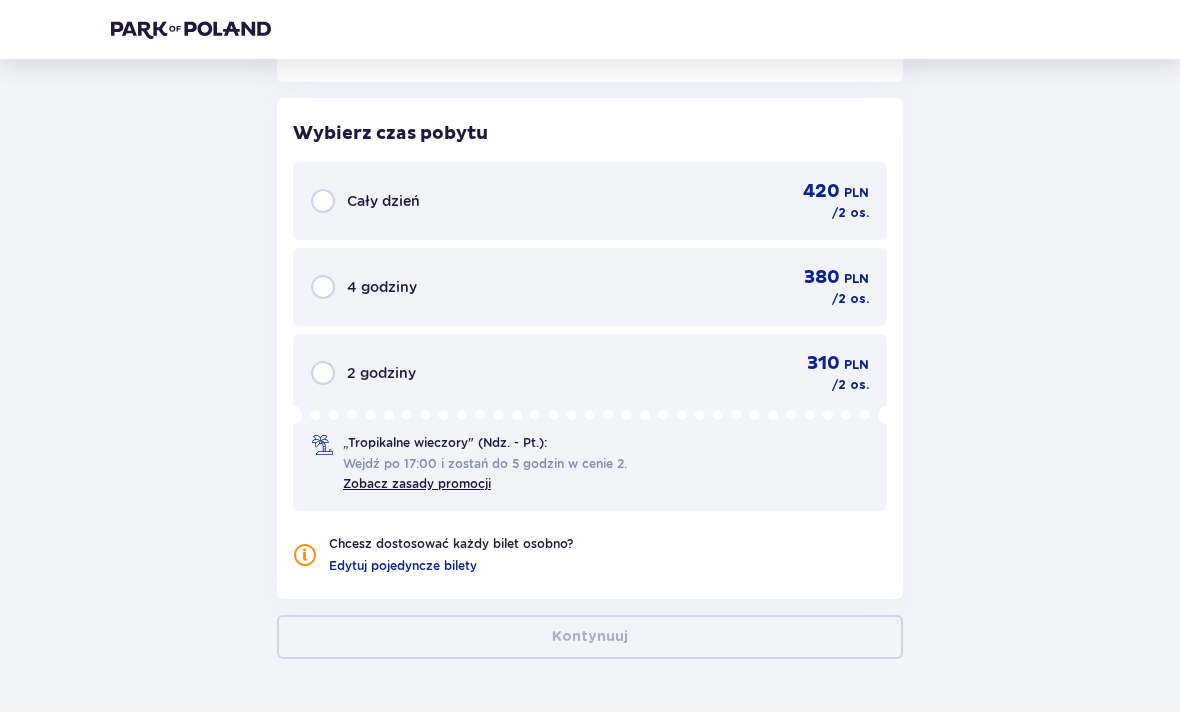 click at bounding box center [323, 202] 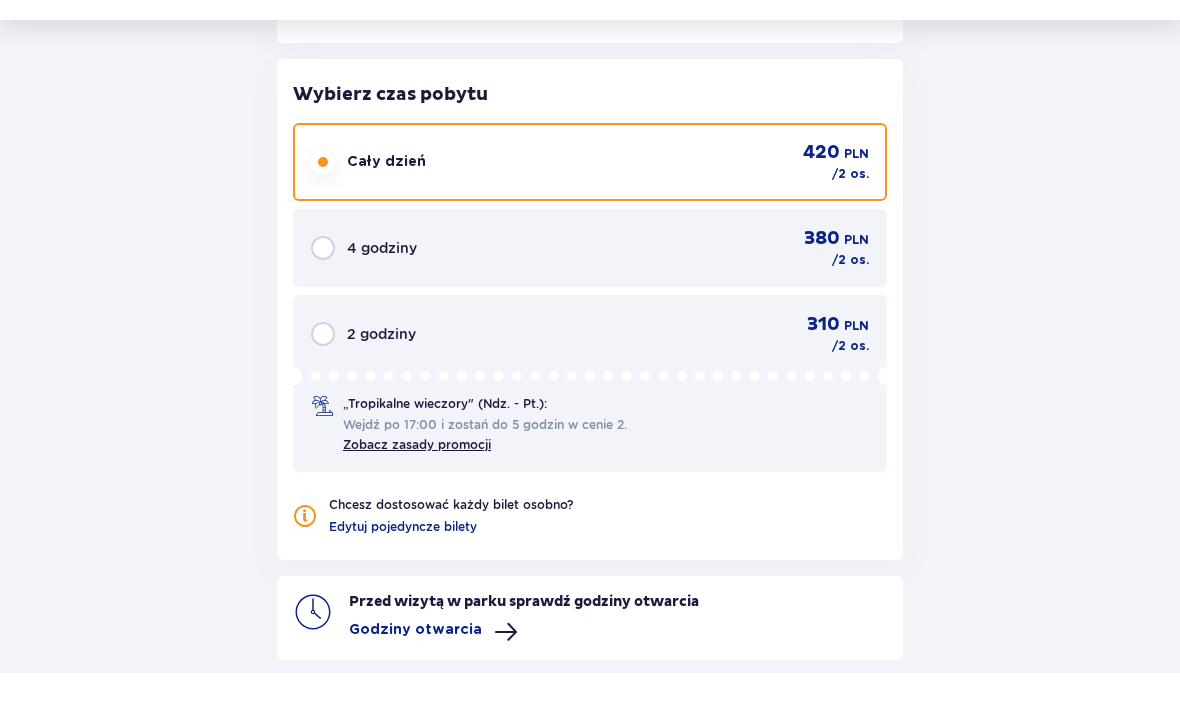 scroll, scrollTop: 1831, scrollLeft: 0, axis: vertical 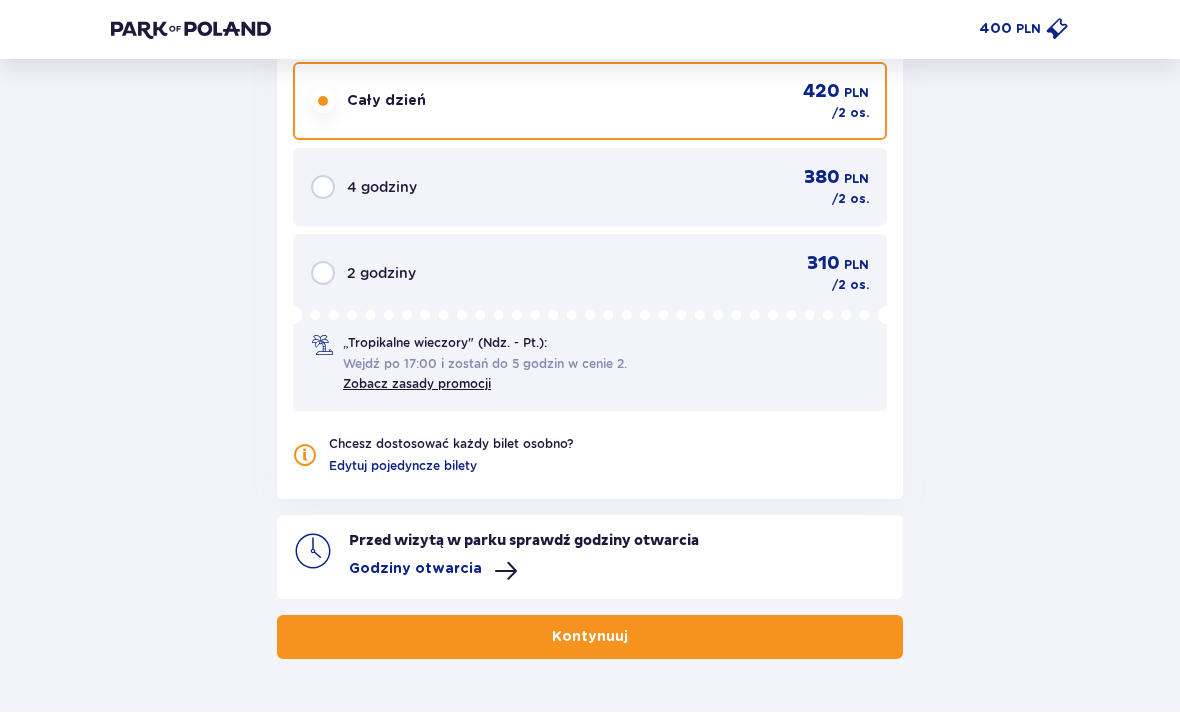 click on "Wróć Pomiń ten krok Bilety Karta Unlimited Zapłać raz, korzystaj przez cały rok. Już od 649 zł ! Znajdź bilety Długość pobytu 1 dzień Dłużej Data przyjazdu [DATE] Wybierz bilety Dorosły 18 - 65 lat 2 Dziecko do 90 cm 0 Dziecko do 120 cm 0 Dziecko do 16 lat 0 Nastolatek 16 - 18 lat 0 Senior 65+ lat 0 W ciąży 0 Z niepełno­sprawnością 0 Oferta specjalna Pakiet Family 2+2 - 640 PLN Wybierz strefy Pierwszy raz? Poznaj strefy Suntago Jamango, Relax, Saunaria Jamango, Relax Jamango Chcesz dostosować każdy bilet osobno? Edytuj pojedyncze bilety Wybierz czas pobytu Cały dzień 420 PLN / 2 os. 4 godziny 380 PLN / 2 os. 2 godziny 310 PLN / 2 os. „Tropikalne wieczory" (Ndz. - Pt.): Wejdź po 17:00 i zostań do 5 godzin w cenie 2. Zobacz zasady promocji Chcesz dostosować każdy bilet osobno? Edytuj pojedyncze bilety Przed wizytą w parku sprawdź godziny otwarcia Godziny otwarcia Kontynuuj" at bounding box center [590, -496] 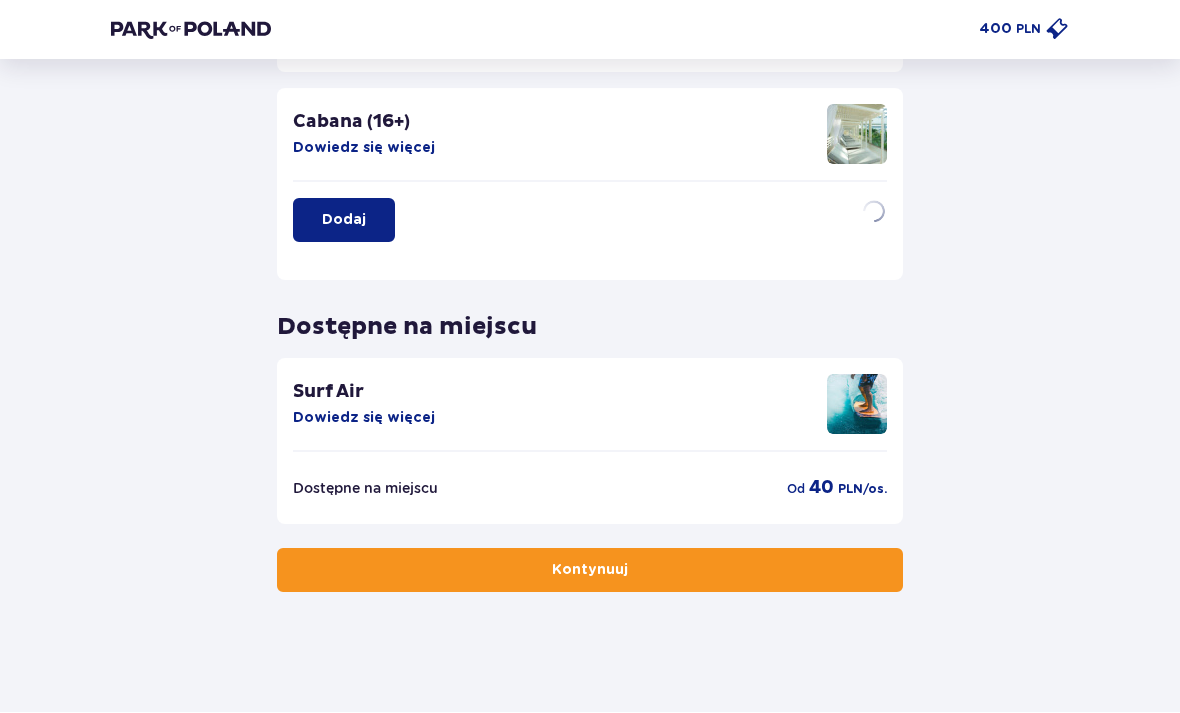 scroll, scrollTop: 0, scrollLeft: 0, axis: both 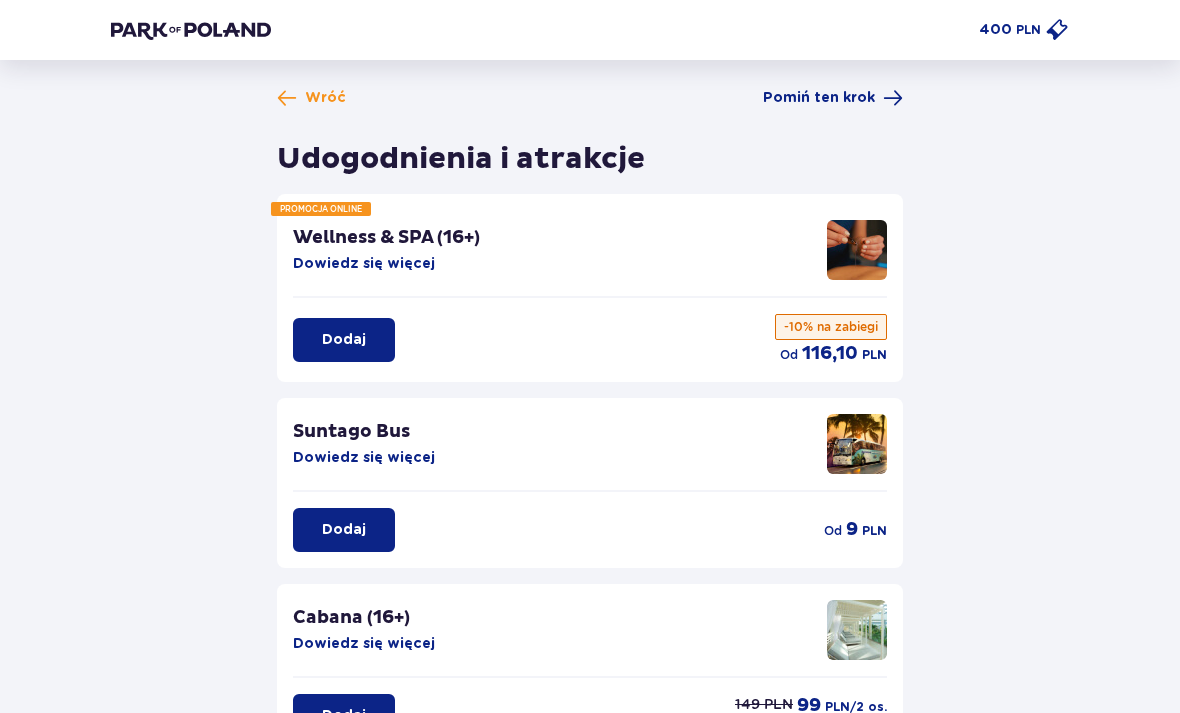 click on "Dodaj" at bounding box center [344, 530] 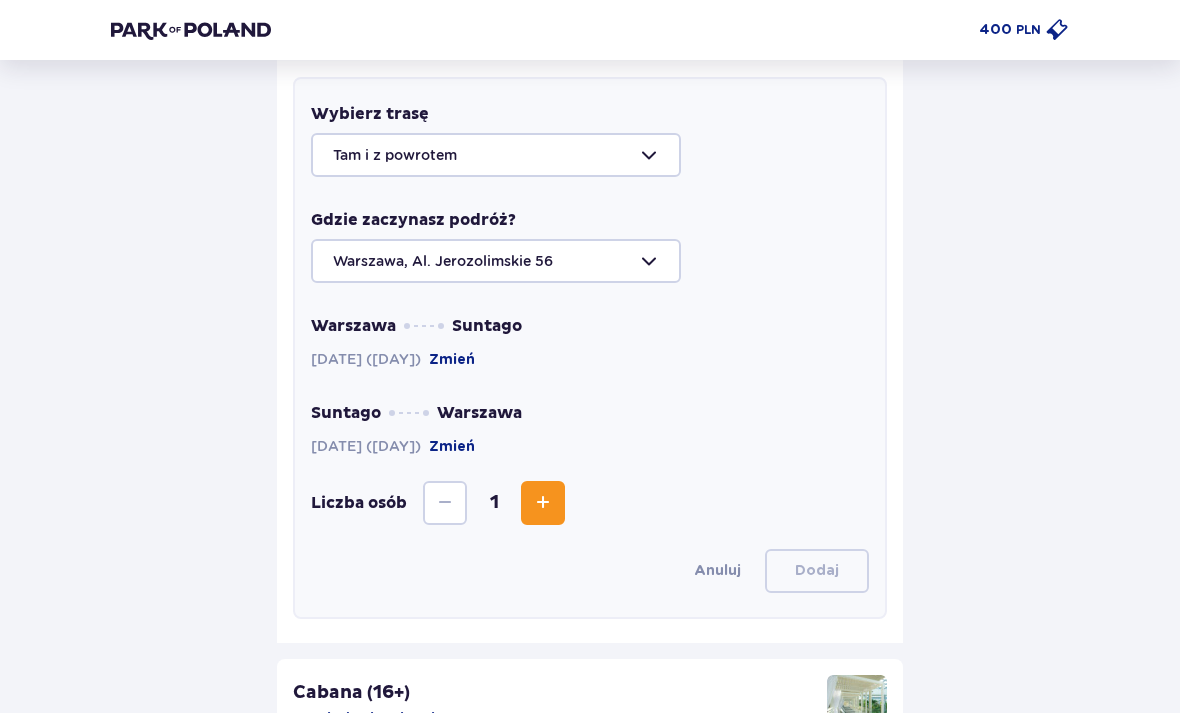 scroll, scrollTop: 532, scrollLeft: 0, axis: vertical 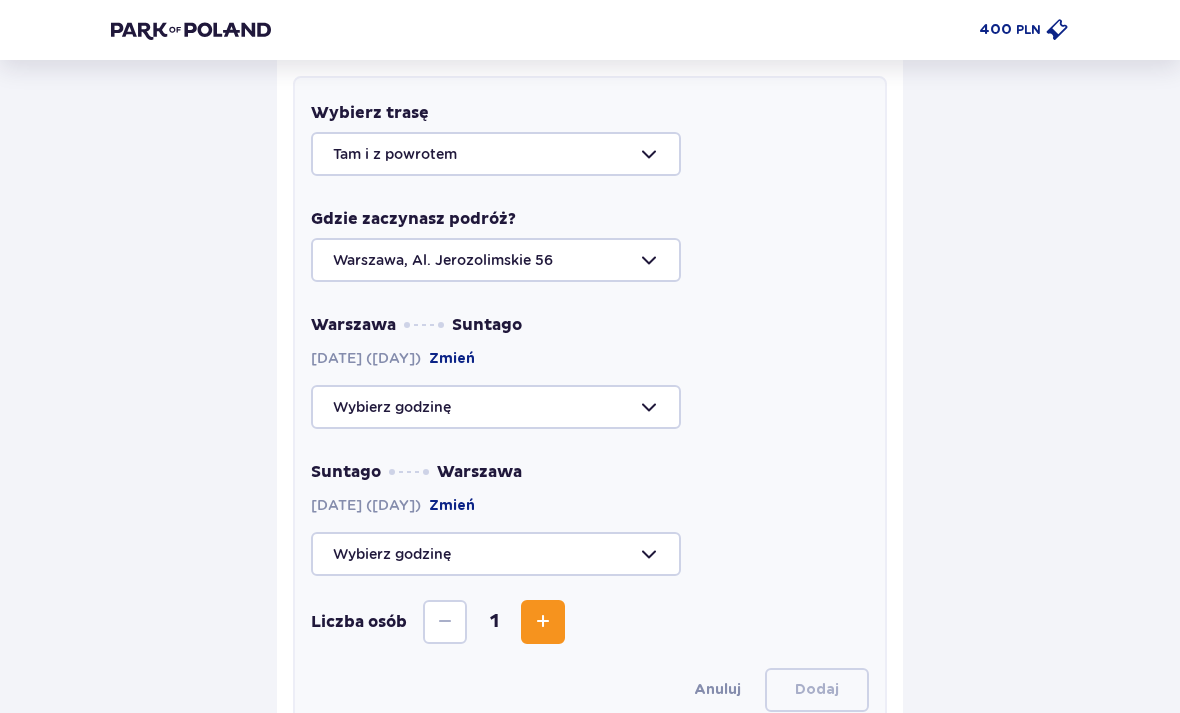 click at bounding box center [590, 407] 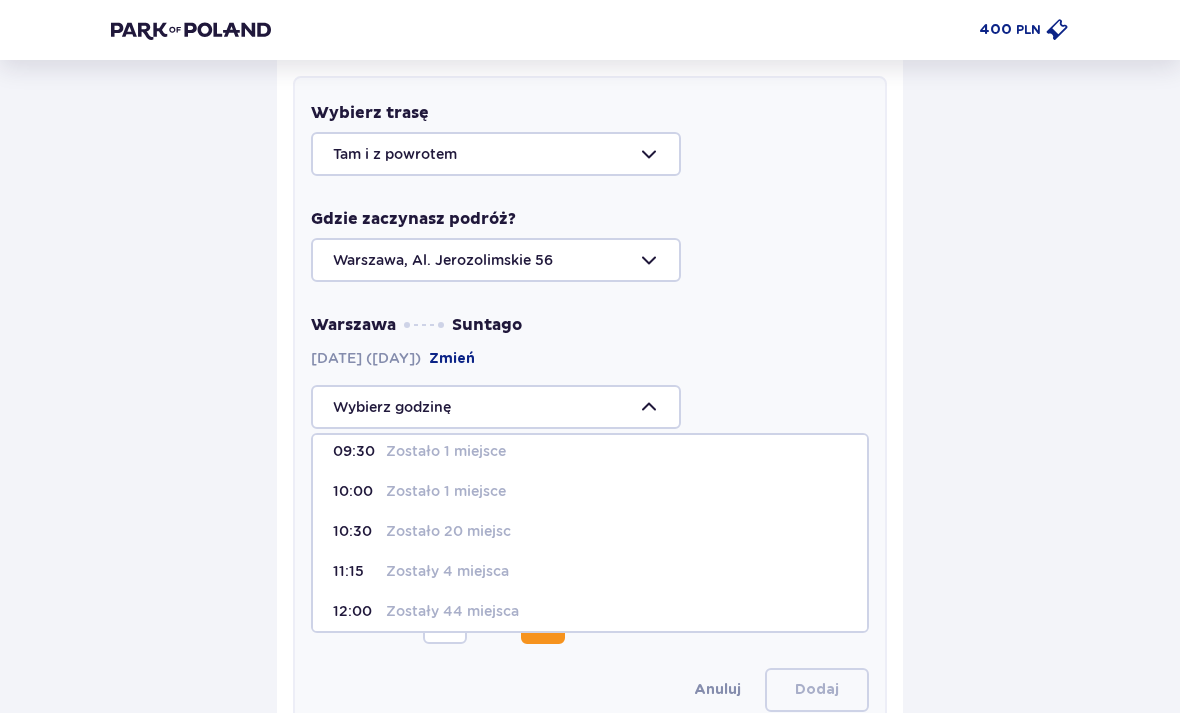 scroll, scrollTop: 58, scrollLeft: 0, axis: vertical 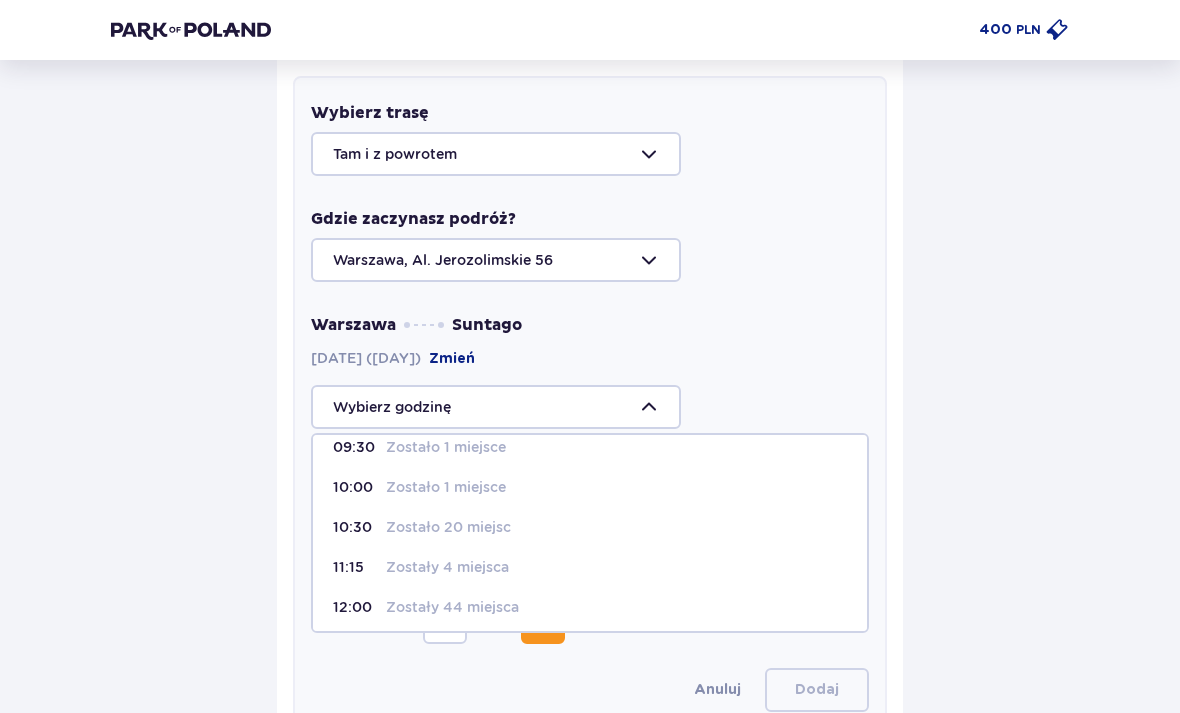 click on "Zostało 20 miejsc" at bounding box center (448, 527) 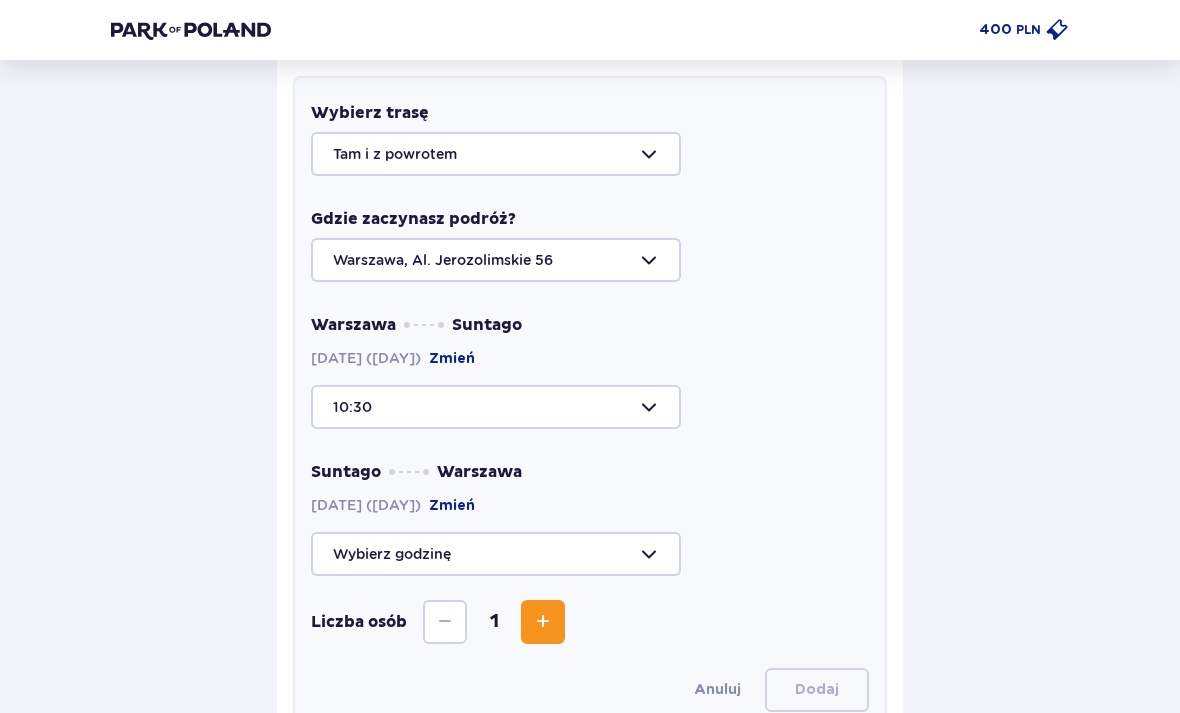 click at bounding box center (590, 554) 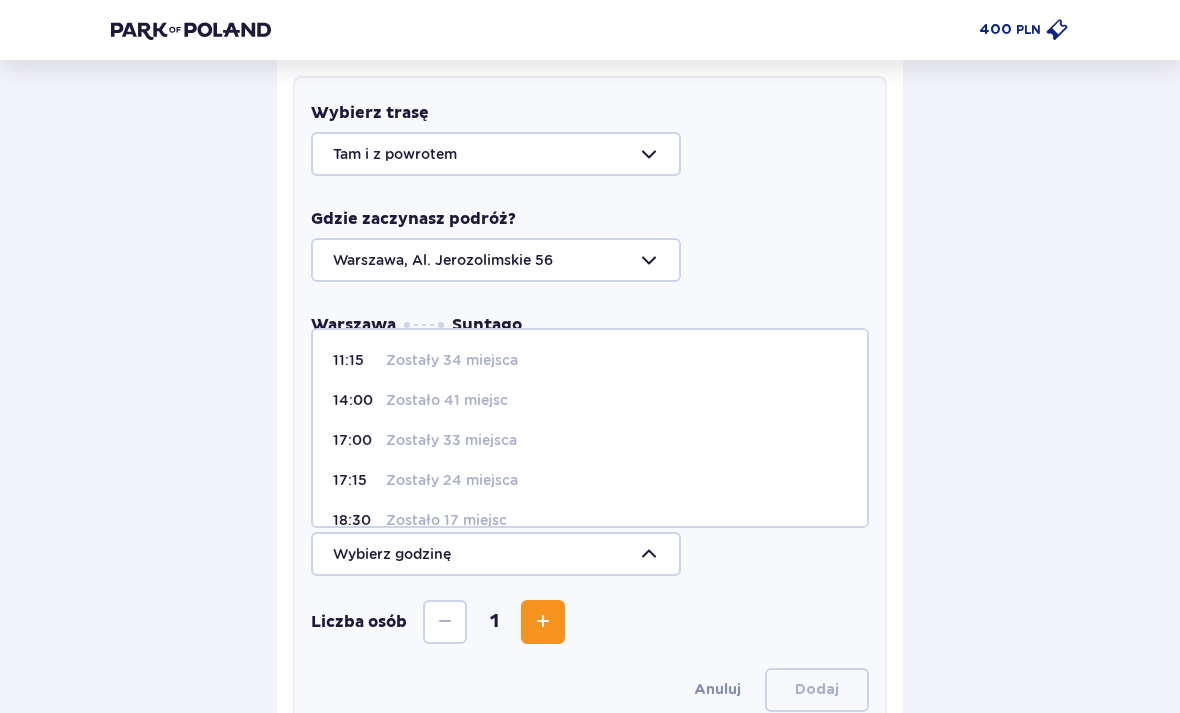 click at bounding box center [590, 554] 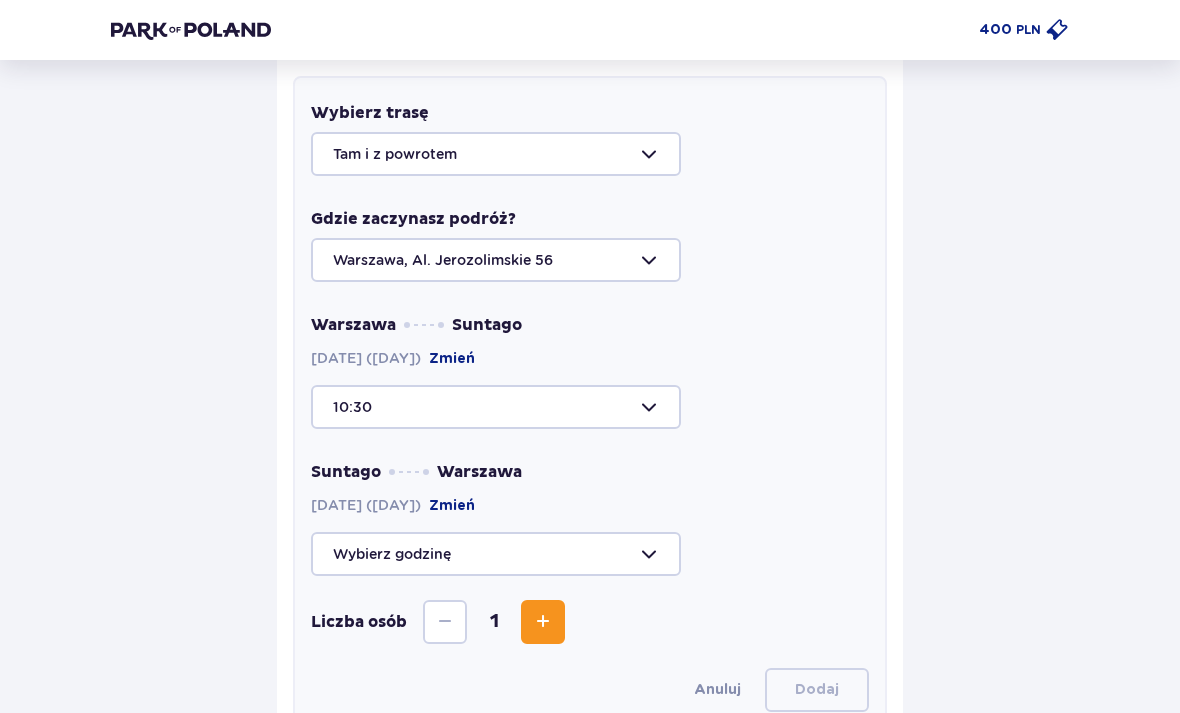 click at bounding box center (590, 554) 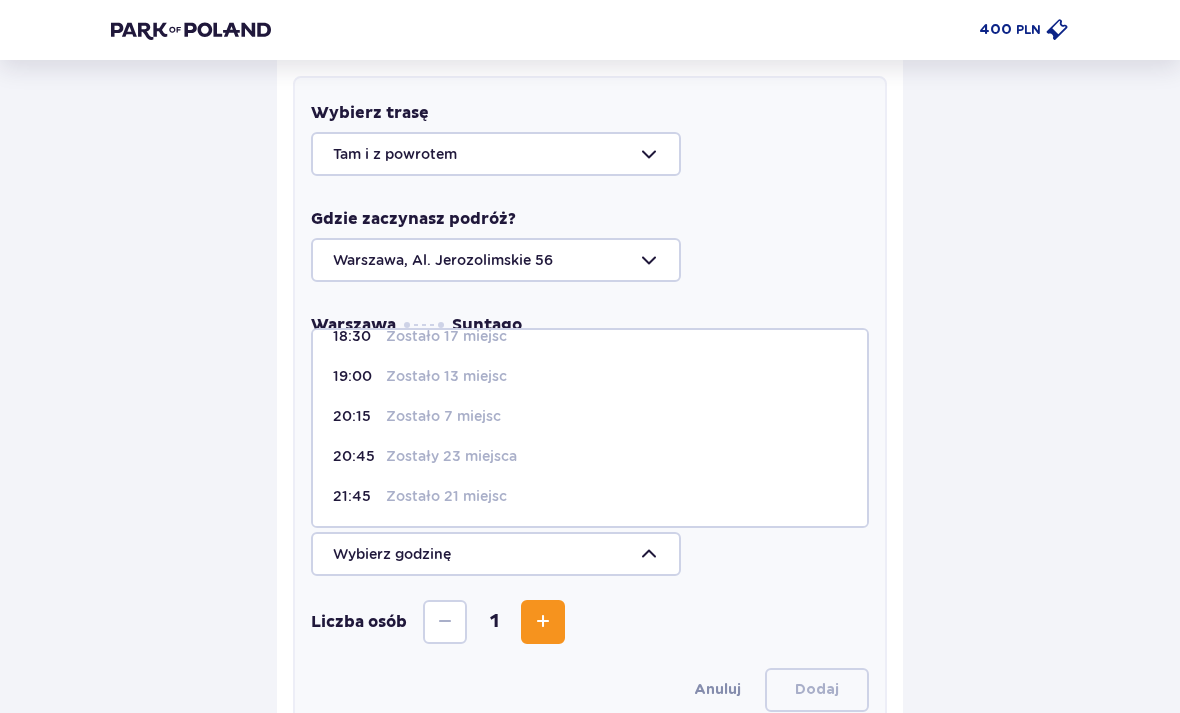 scroll, scrollTop: 179, scrollLeft: 0, axis: vertical 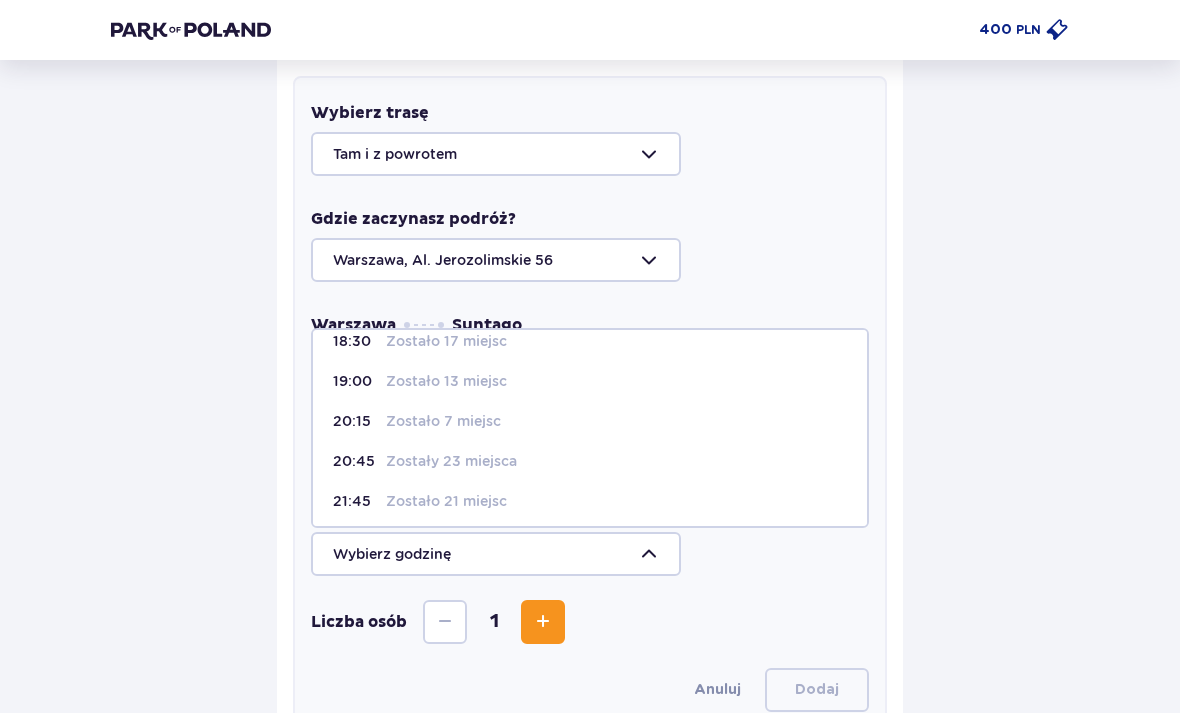 click on "[TIME] Zostało 7 miejsc" at bounding box center (590, 421) 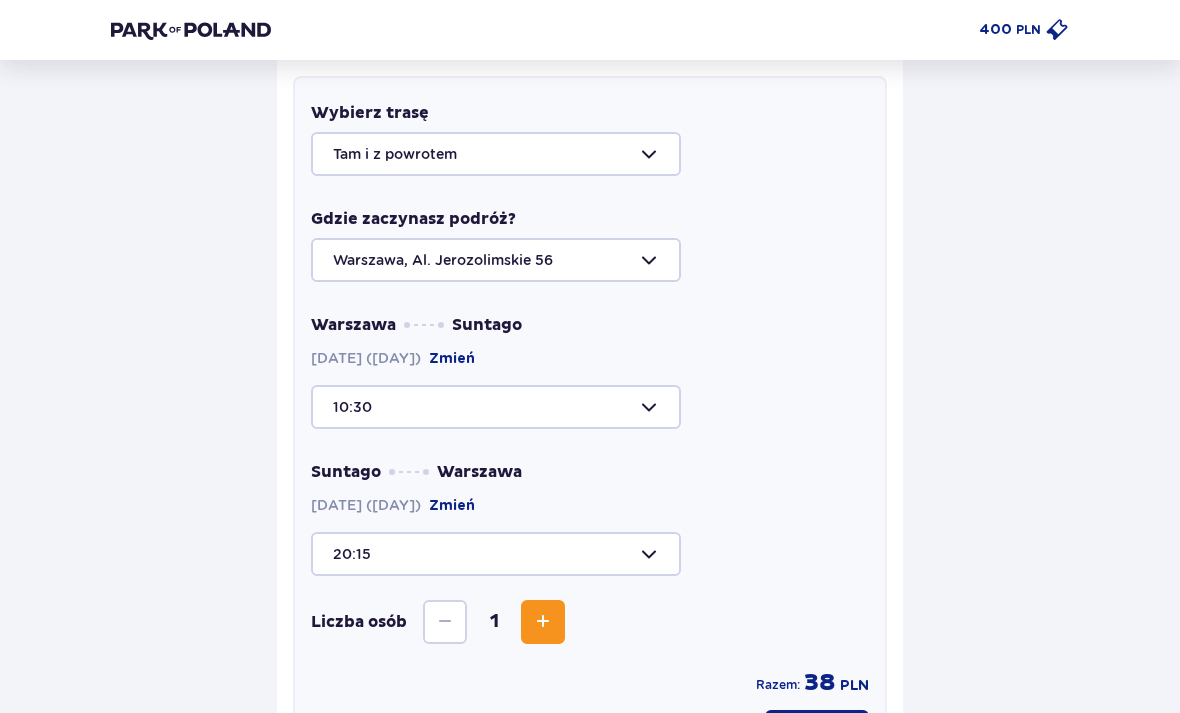 click at bounding box center (543, 622) 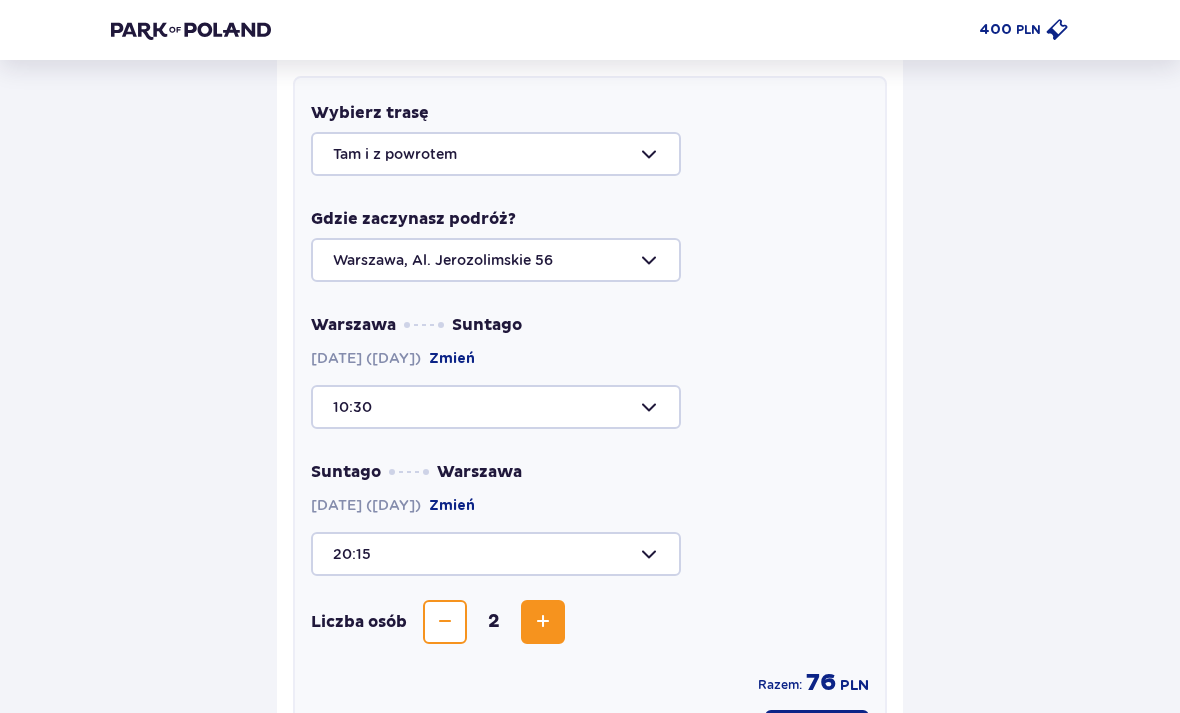 click on "Dodaj" at bounding box center [817, 732] 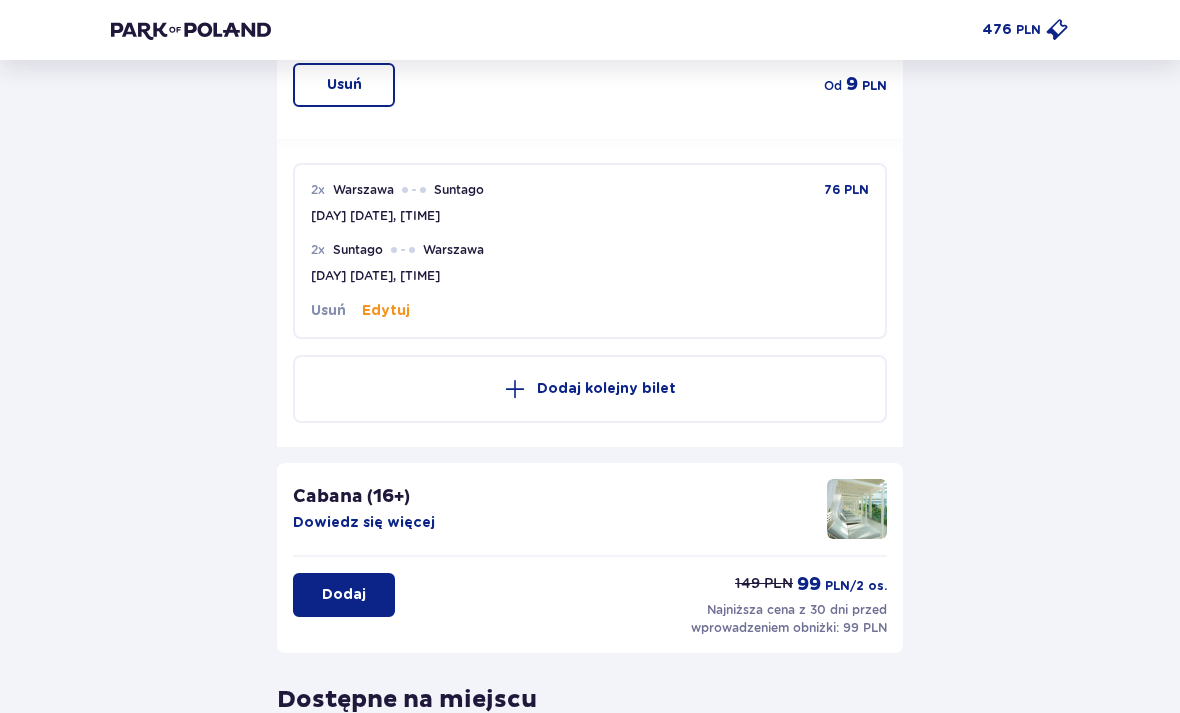 scroll, scrollTop: 436, scrollLeft: 0, axis: vertical 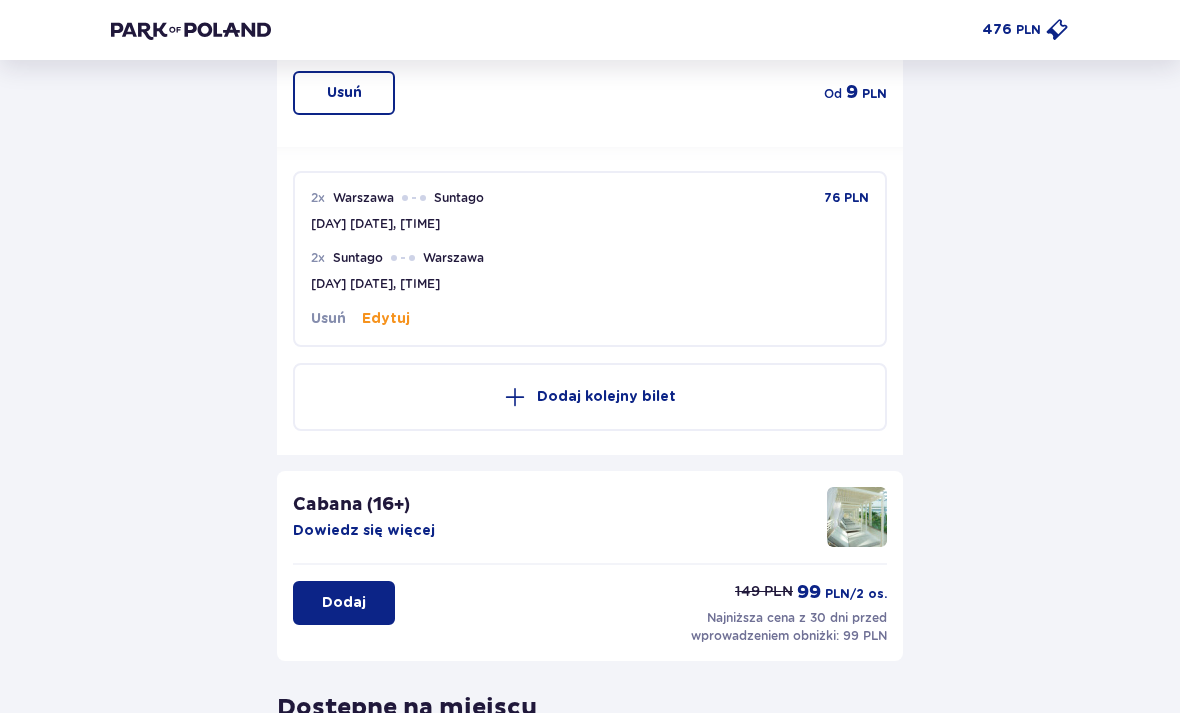 click on "PLN" at bounding box center [1028, 30] 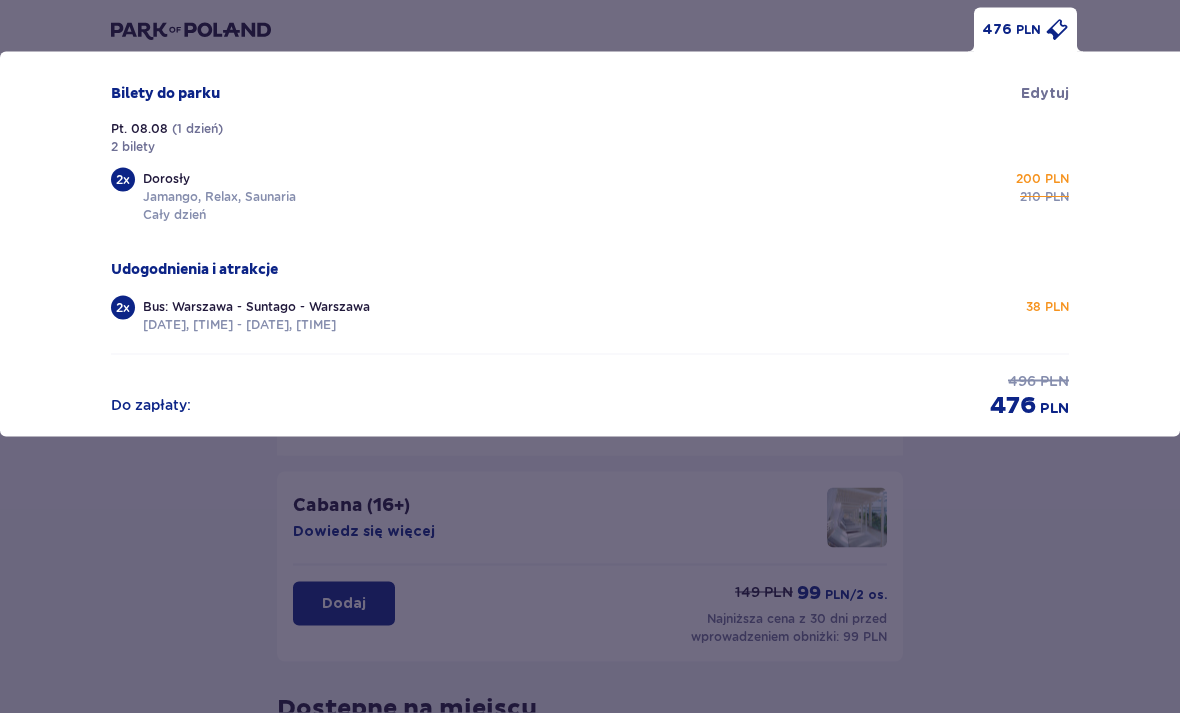 scroll, scrollTop: 437, scrollLeft: 0, axis: vertical 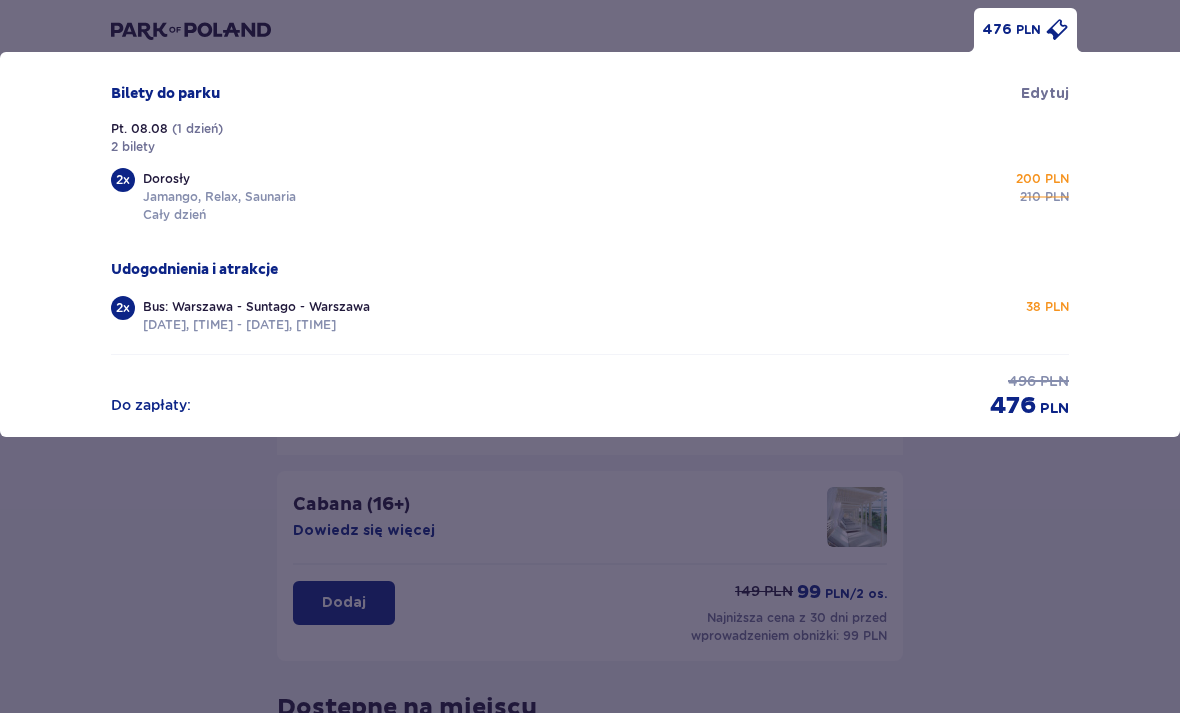 click on "476 PLN Bilety do parku Edytuj [DAY] [DATE] ( 1 dzień ) 2 bilety 2 x Dorosły Jamango, Relax, Saunaria Cały dzień 200 PLN 210 PLN Udogodnienia i atrakcje 2 x Bus: Warszawa - Suntago - Warszawa [DATE], [TIME] - [DATE], [TIME] 38 PLN Do zapłaty : 496 PLN 476 PLN" at bounding box center (590, 356) 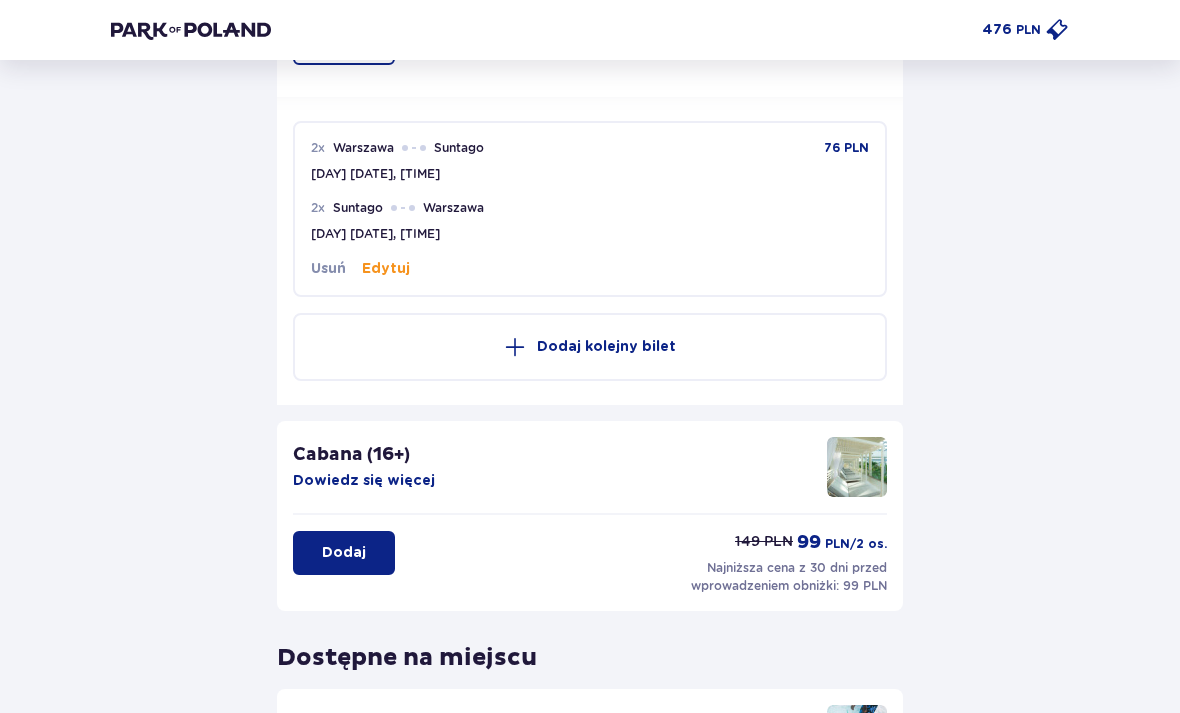 scroll, scrollTop: 750, scrollLeft: 0, axis: vertical 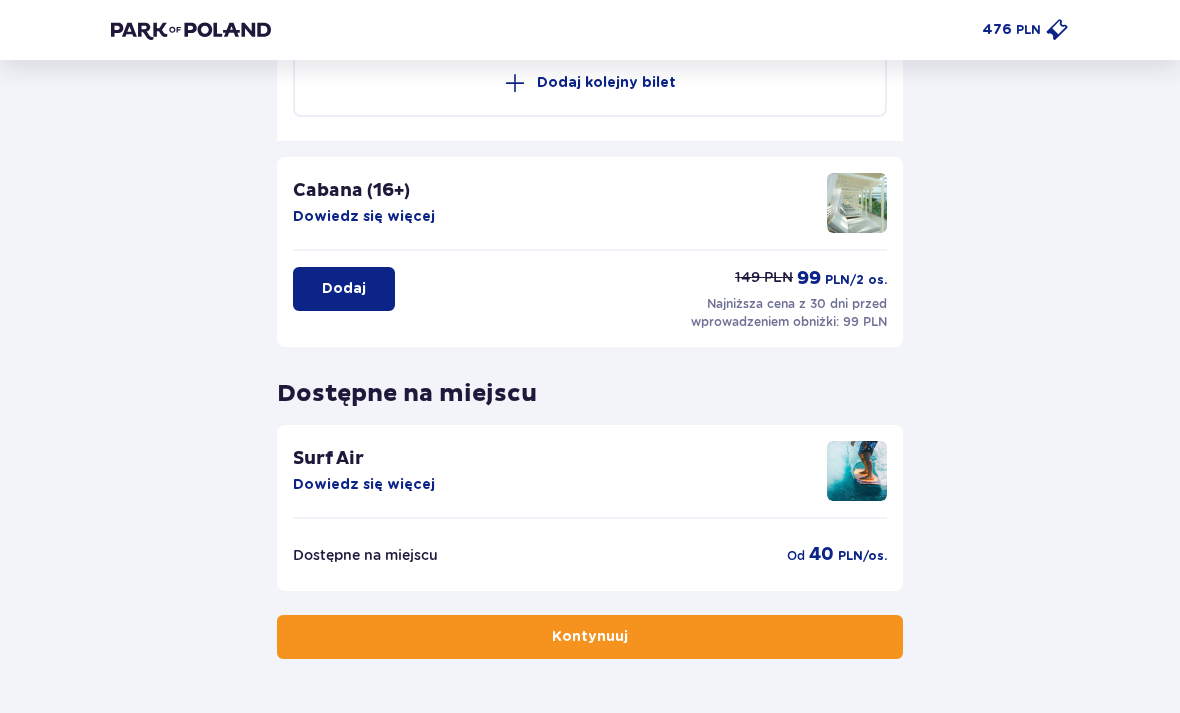 click on "Kontynuuj" at bounding box center [590, 638] 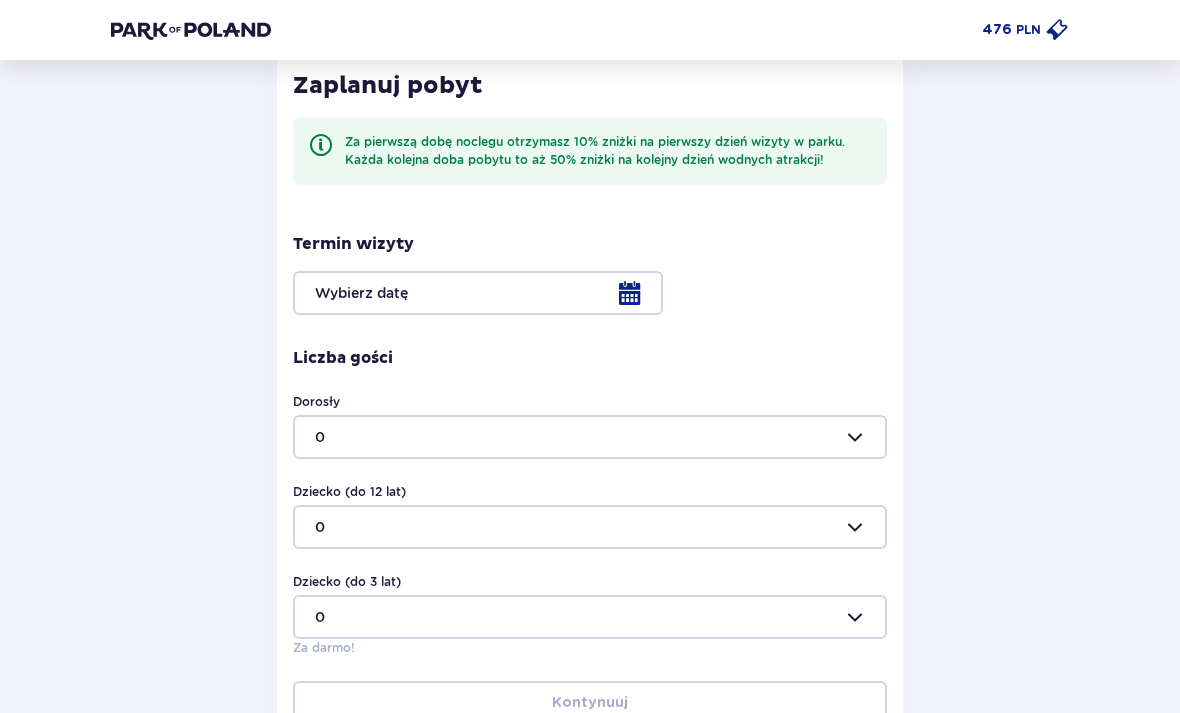 scroll, scrollTop: 554, scrollLeft: 0, axis: vertical 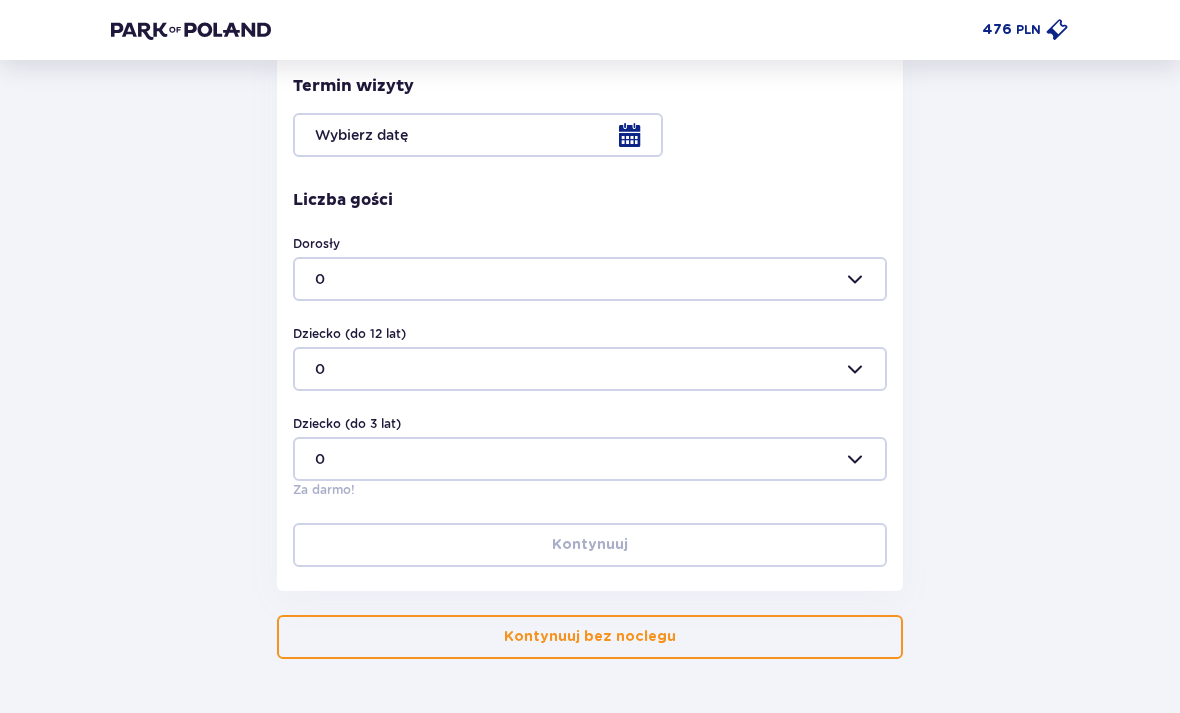click on "Kontynuuj bez noclegu" at bounding box center (590, 638) 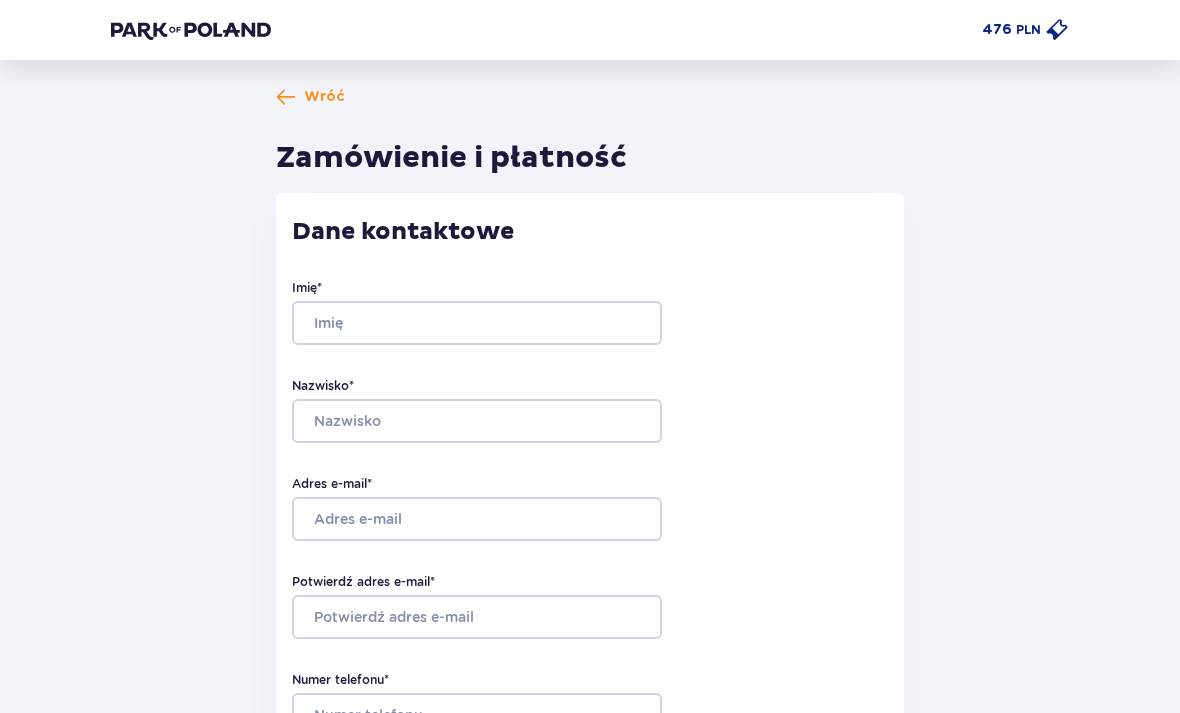 scroll, scrollTop: 0, scrollLeft: 0, axis: both 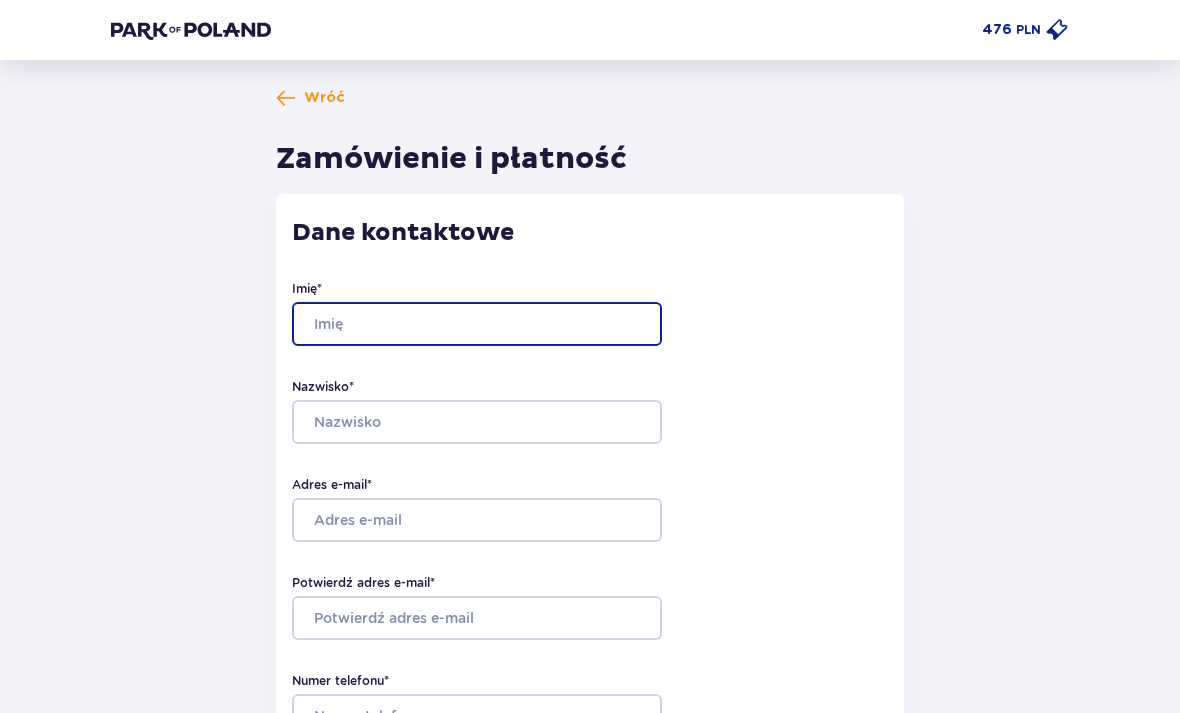 click on "Imię *" at bounding box center [477, 324] 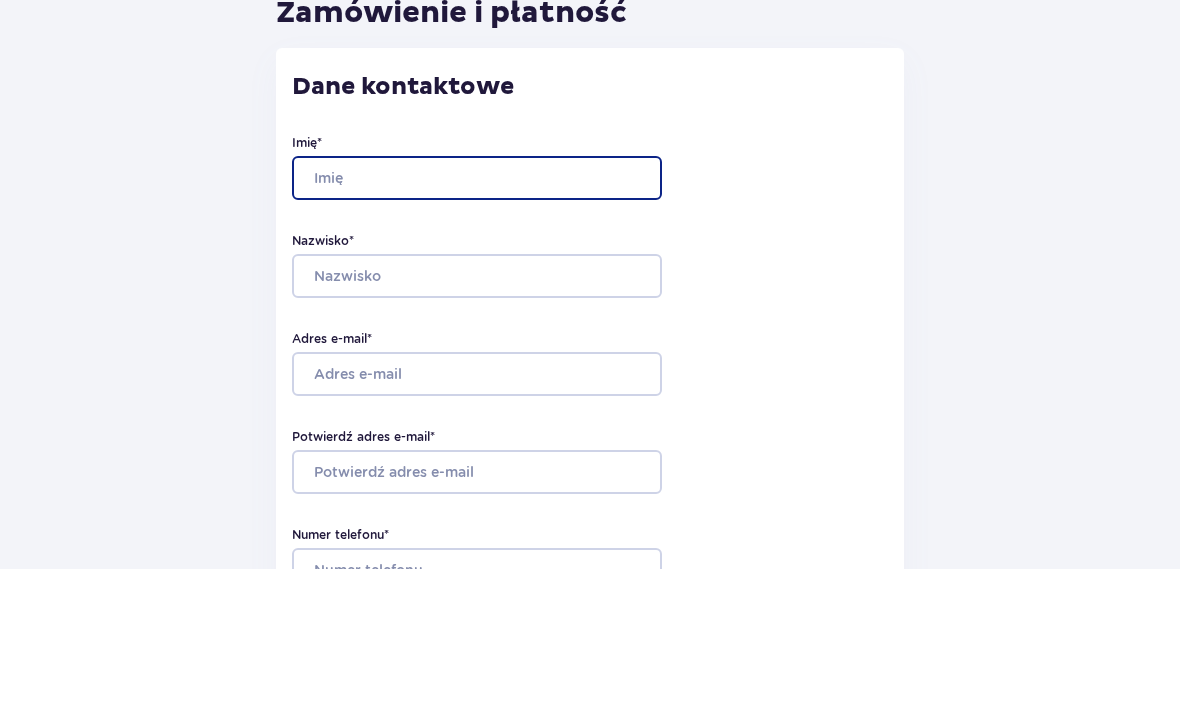type on "[FIRST]" 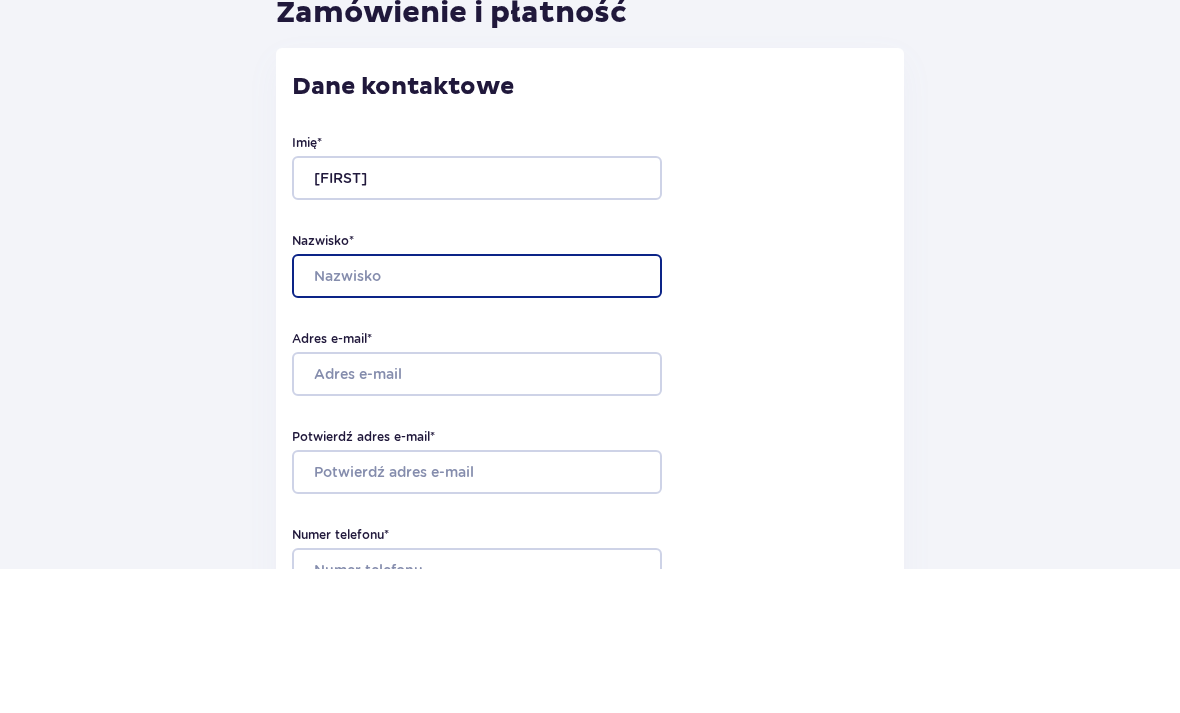 type on "[LAST]" 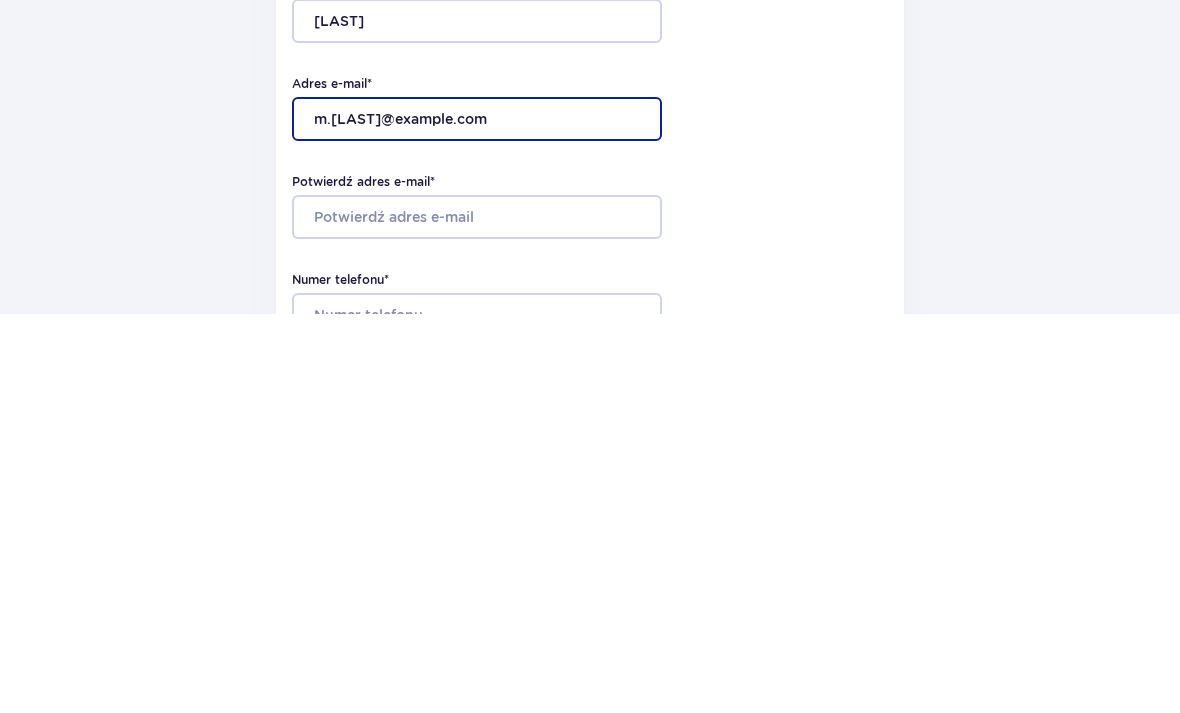 type on "m.[LAST]@example.com" 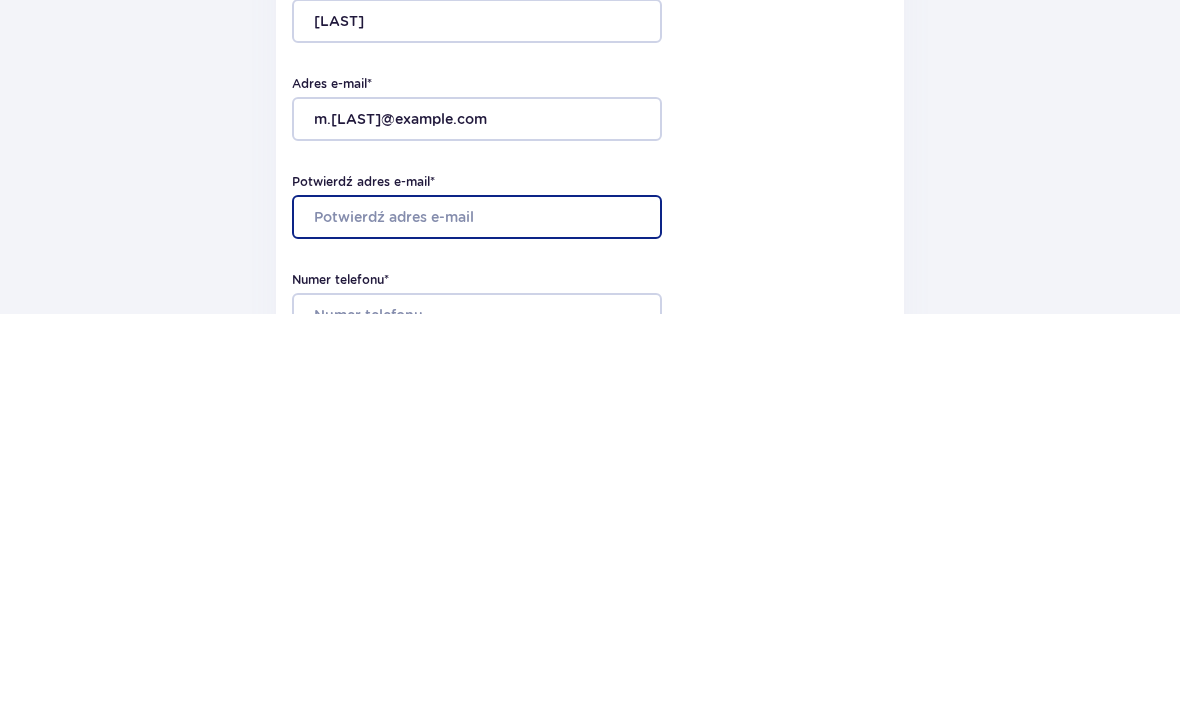 click on "Potwierdź adres e-mail *" at bounding box center [477, 617] 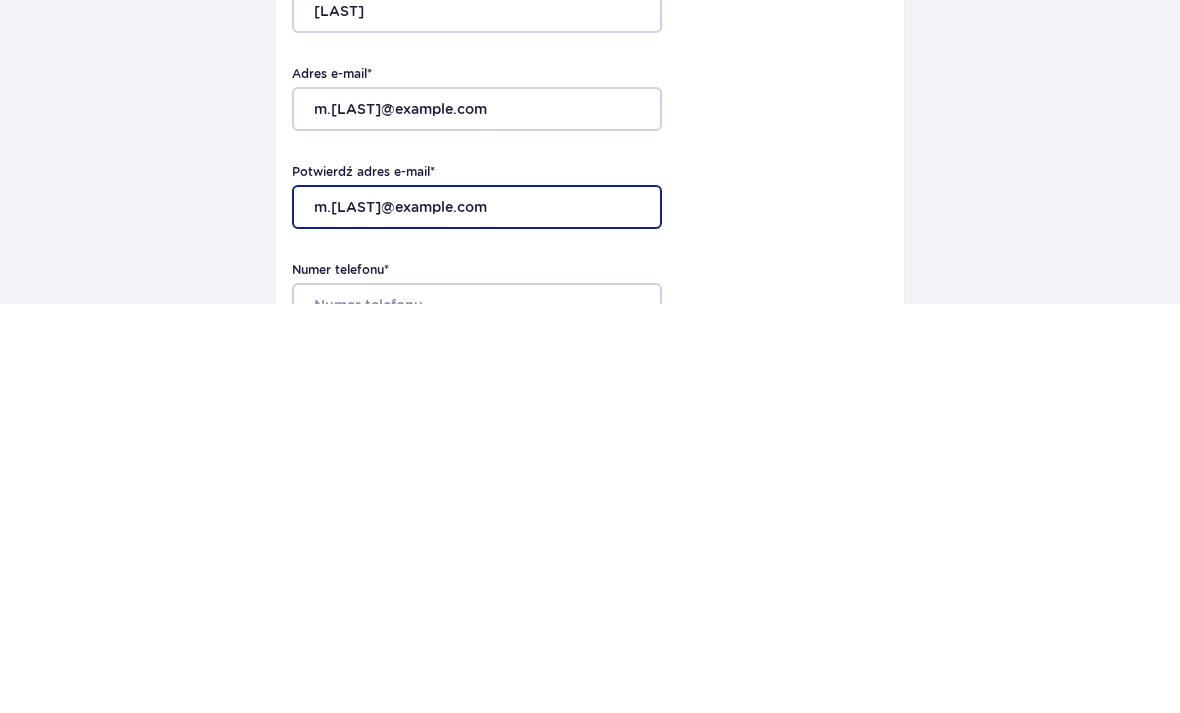 scroll, scrollTop: 8, scrollLeft: 0, axis: vertical 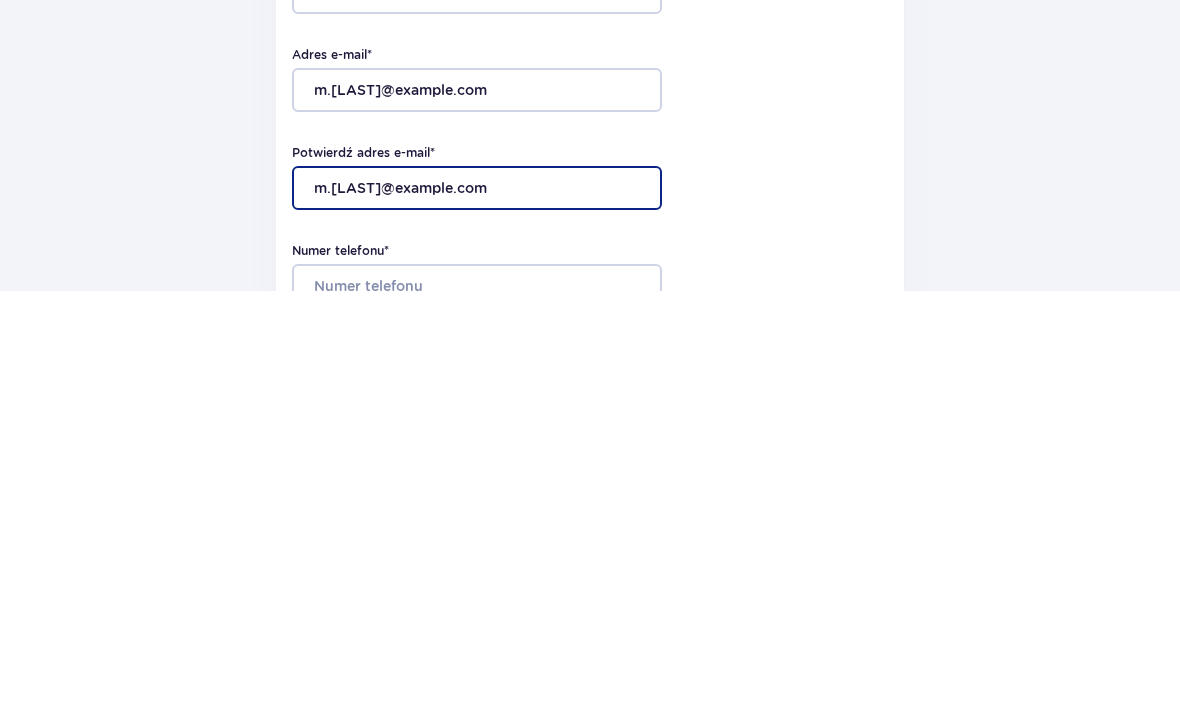 type on "m.[LAST]@example.com" 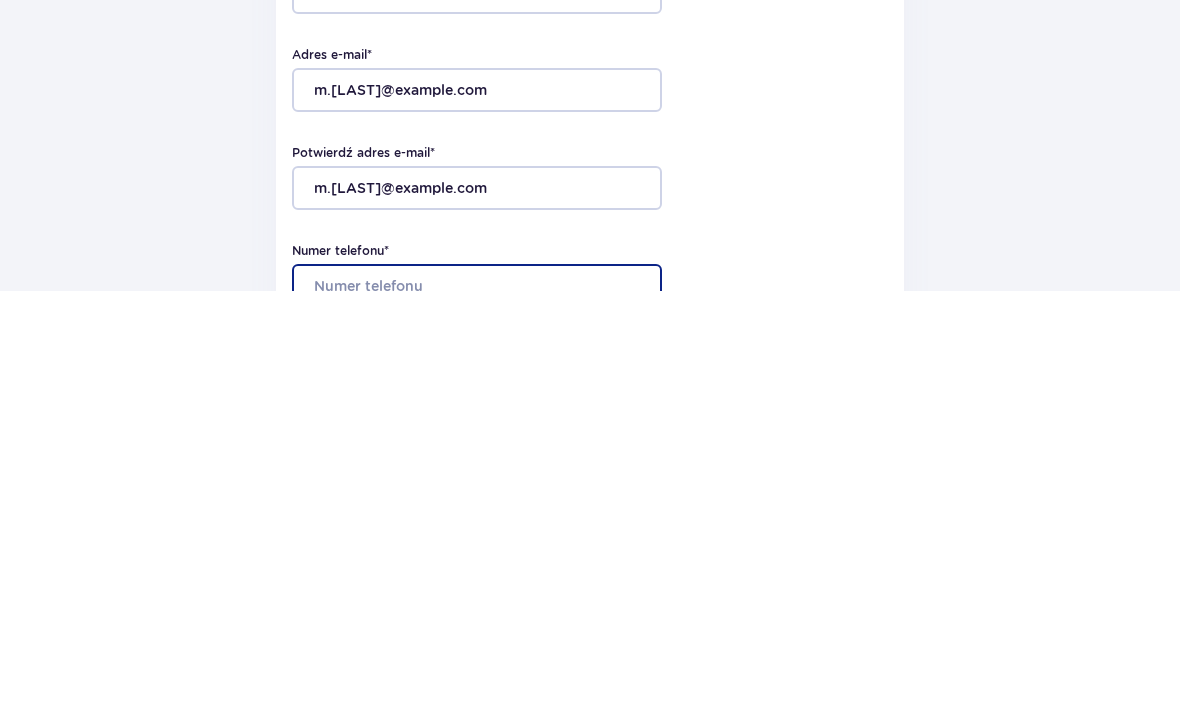click on "Numer telefonu *" at bounding box center (477, 708) 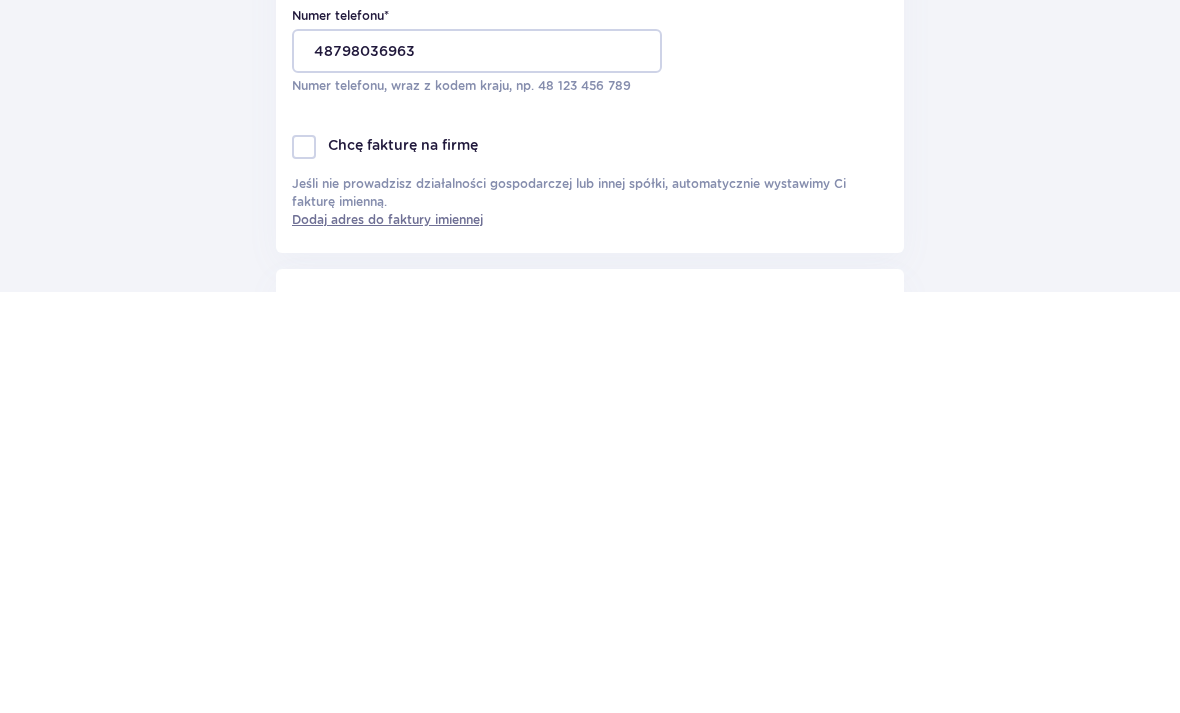 scroll, scrollTop: 665, scrollLeft: 0, axis: vertical 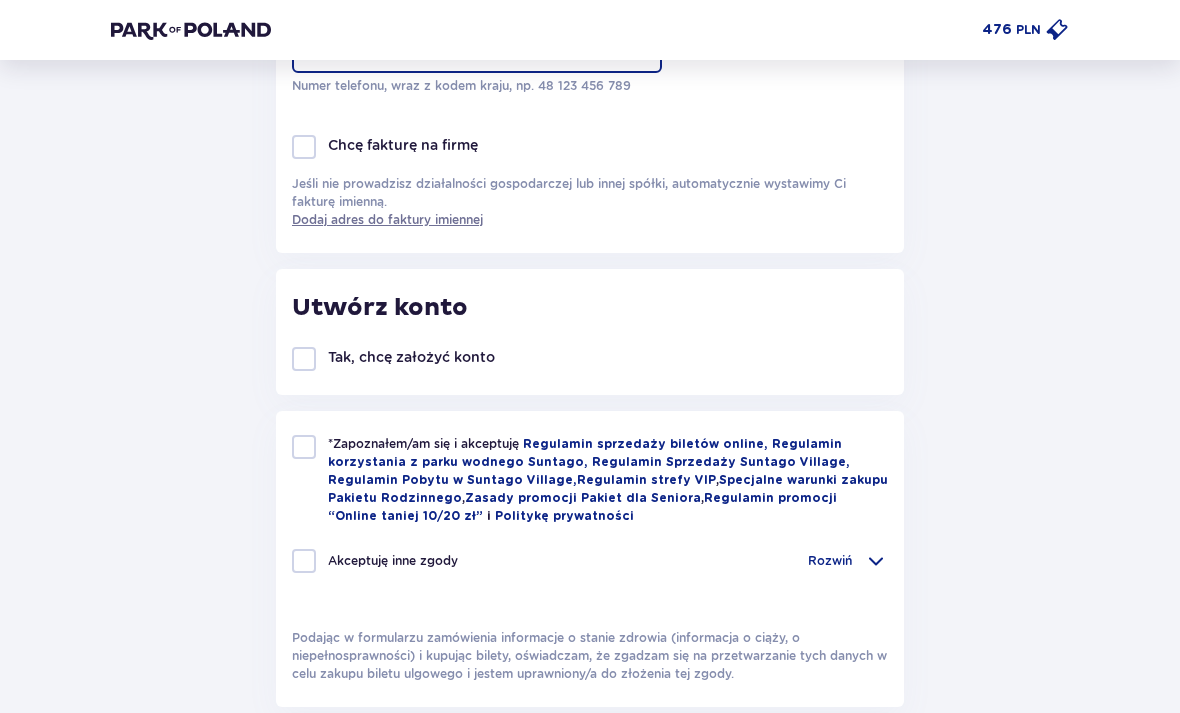 type on "48798036963" 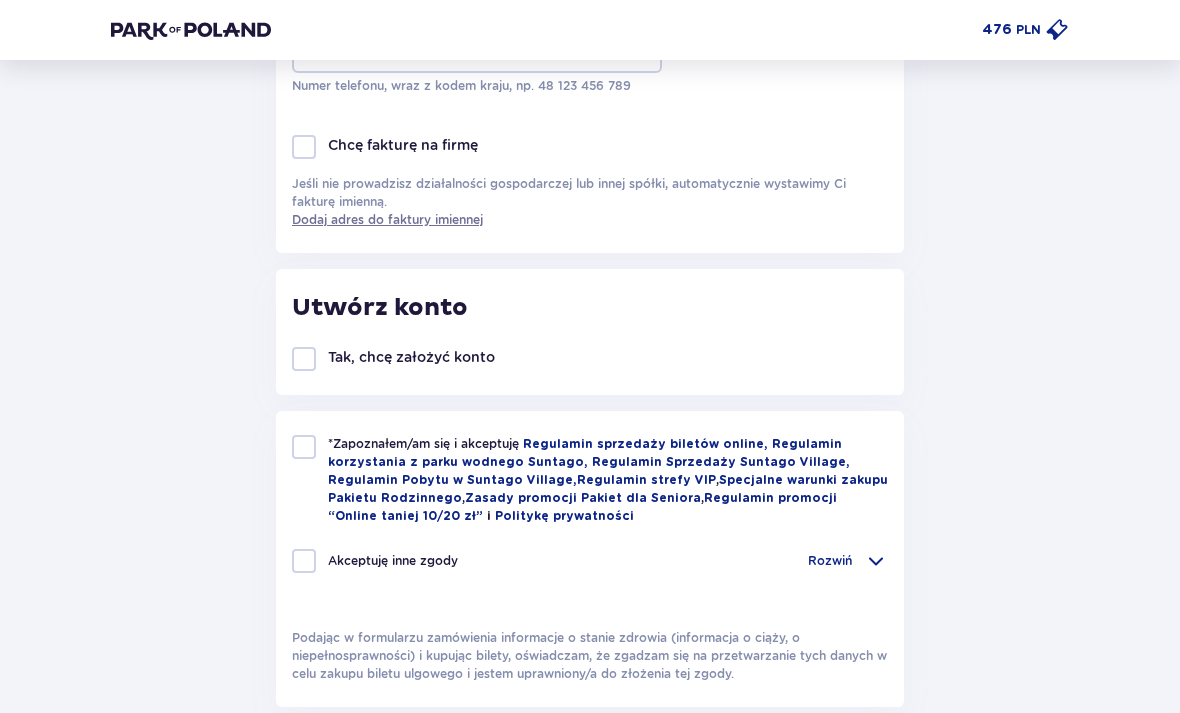 click on "*Zapoznałem/am się i akceptuję   Regulamin sprzedaży biletów online,   Regulamin korzystania z parku wodnego Suntago,   Regulamin Sprzedaży Suntago Village,   Regulamin Pobytu w Suntago Village ,  Regulamin strefy VIP ,  Specjalne warunki zakupu Pakietu Rodzinnego ,  Zasady promocji Pakiet dla Seniora ,  Regulamin promocji “Online taniej 10/20 zł”   i   Politykę prywatności Akceptuję inne zgody Rozwiń Chcę otrzymywać od Global Parks Poland Sp. z o.o. z siedzibą przy ul. Fosa 41/11, 02-768 Warszawa, informacje o ofertach tej Spółki drogą elektroniczną, dlatego w tym celu zgadzam się na przetwarzanie przez tę Spółkę moich danych osobowych Chcę otrzymywać od Global Parks Poland Sp. z o.o., informacje o ofertach tej Spółki drogą telefoniczną, dlatego w tym celu zgadzam się na przetwarzanie przez tę Spółkę moich danych osobowych" at bounding box center [590, 559] 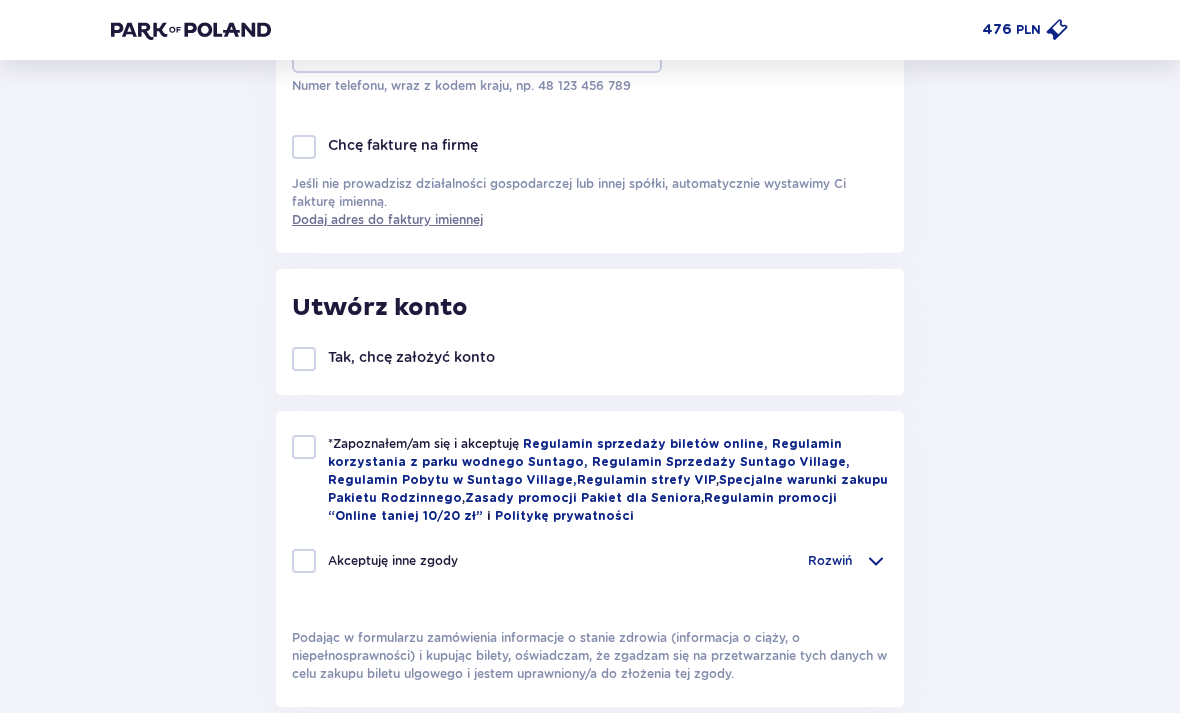 click at bounding box center [304, 447] 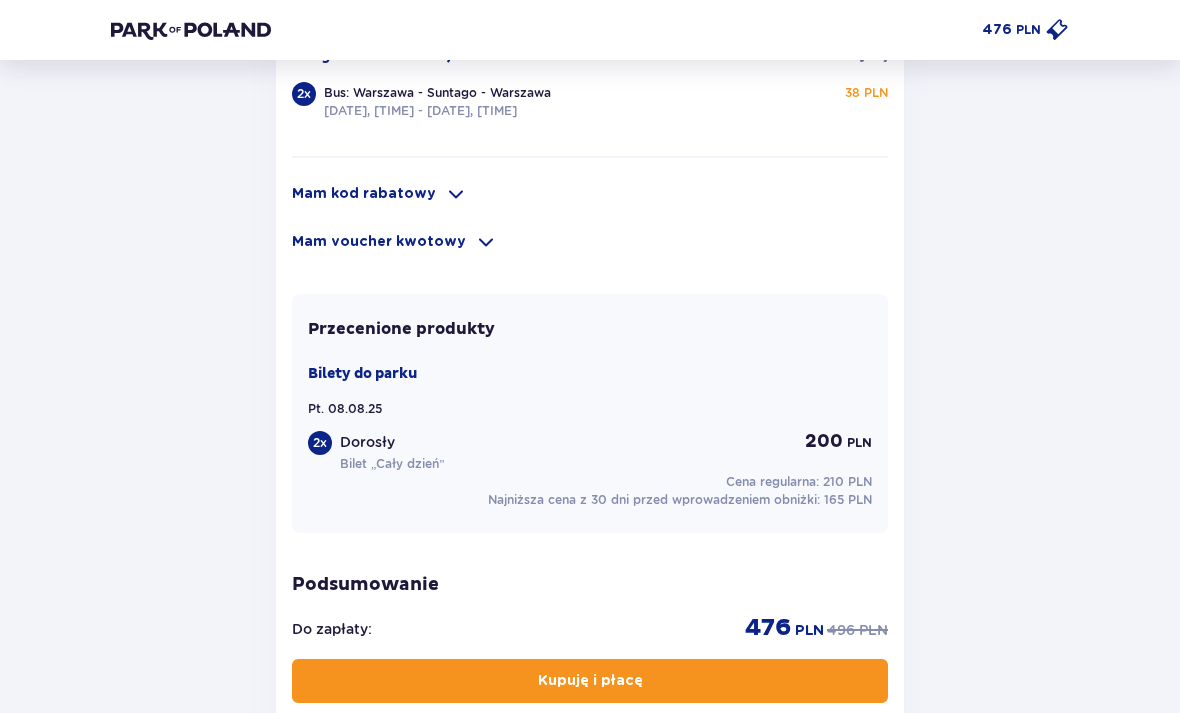 scroll, scrollTop: 1573, scrollLeft: 0, axis: vertical 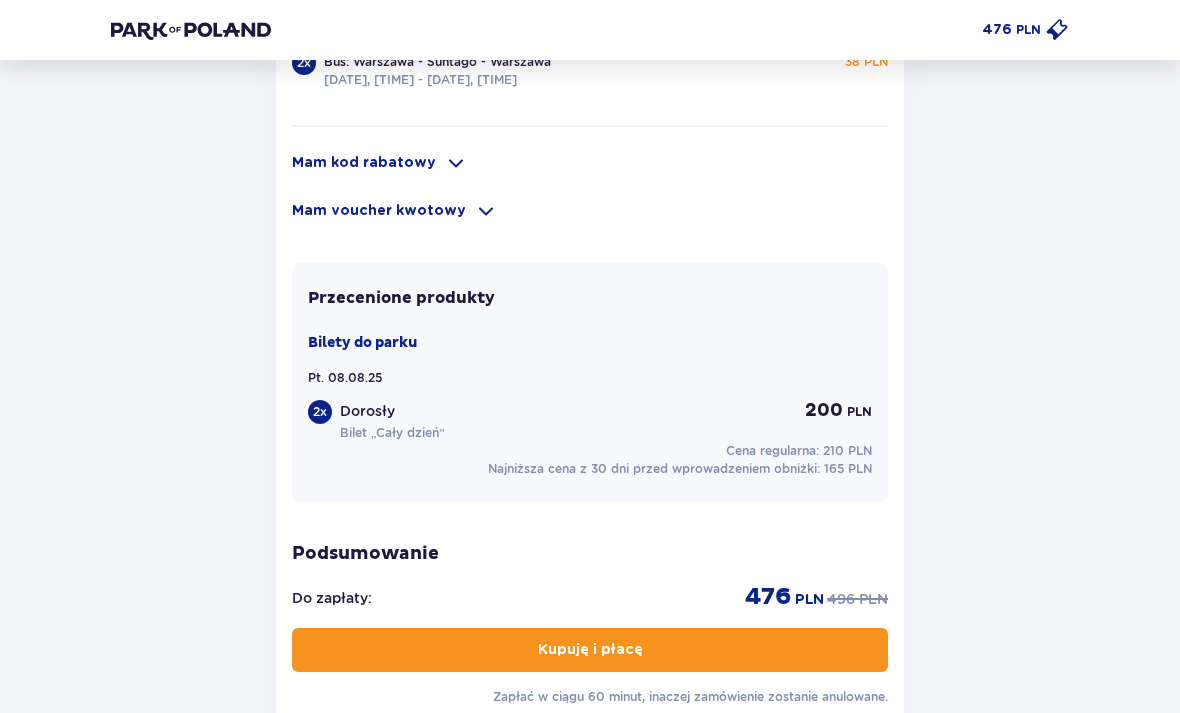 click on "Kupuję i płacę" at bounding box center [590, 650] 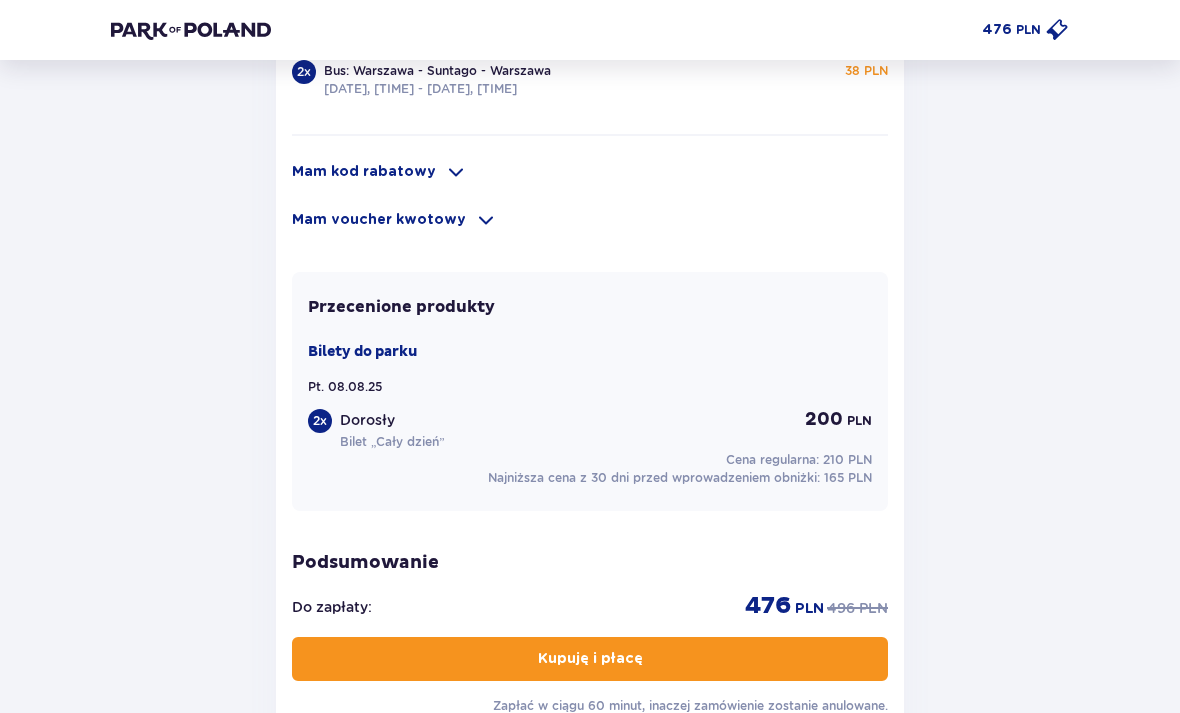 click on "Kupuję i płacę" at bounding box center [590, 660] 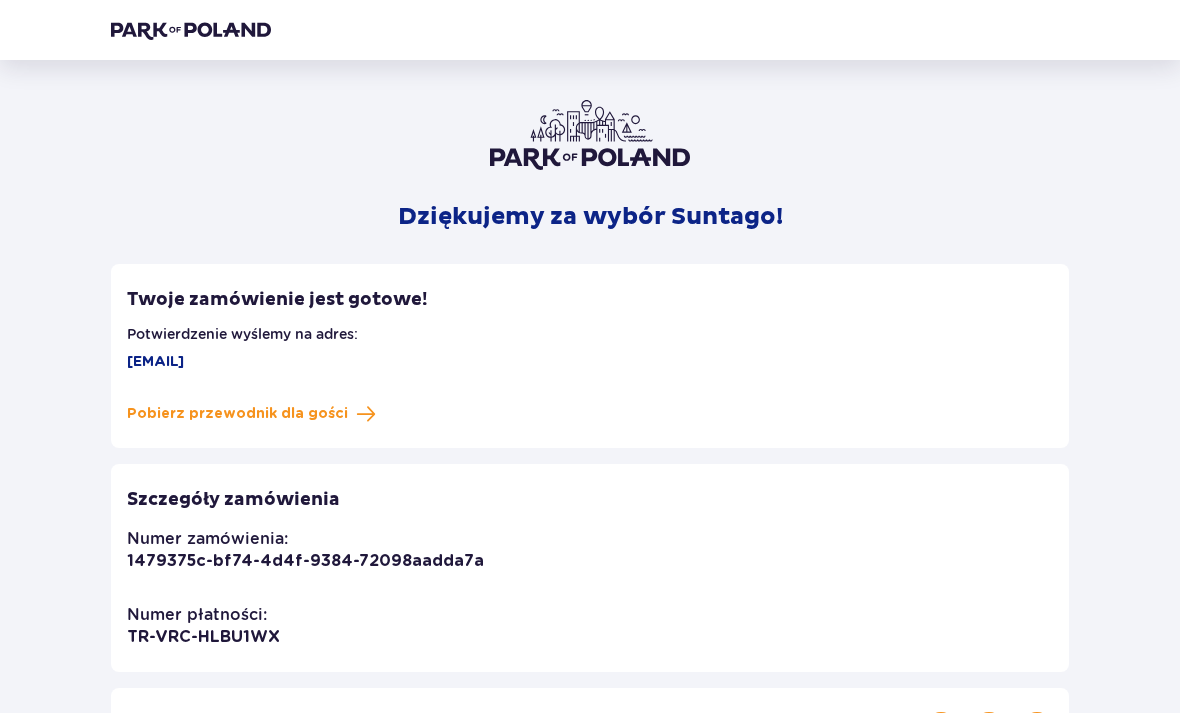 scroll, scrollTop: 0, scrollLeft: 0, axis: both 